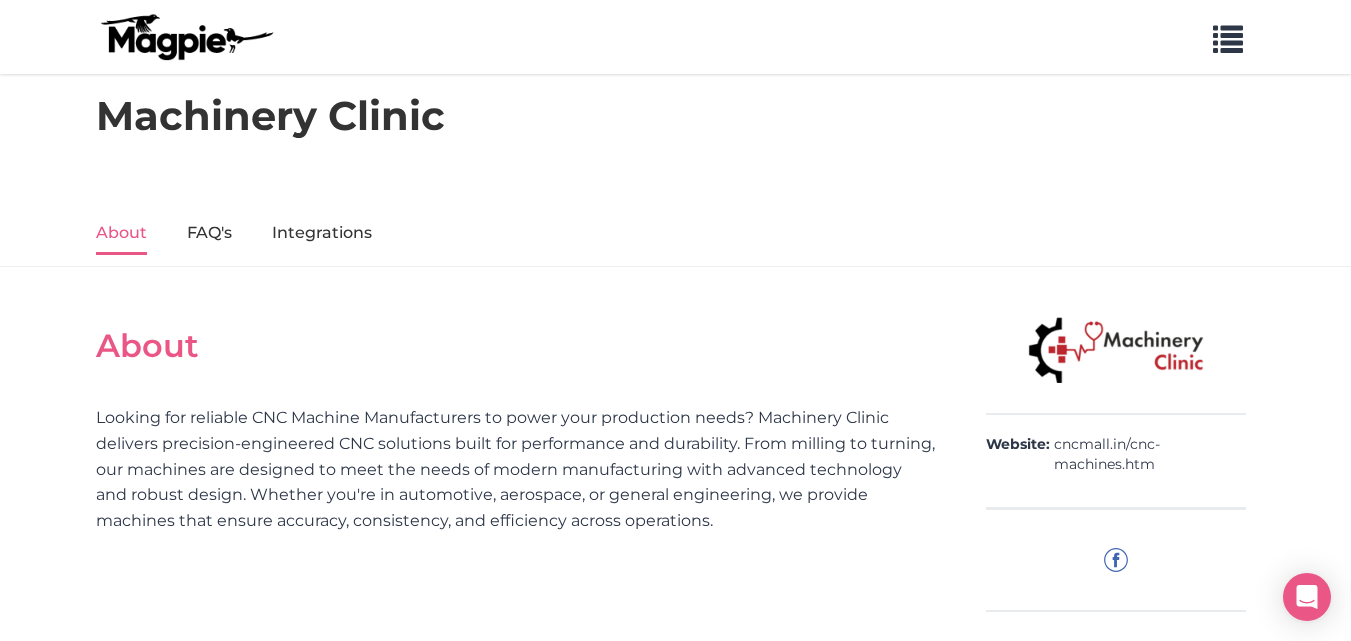 scroll, scrollTop: 0, scrollLeft: 0, axis: both 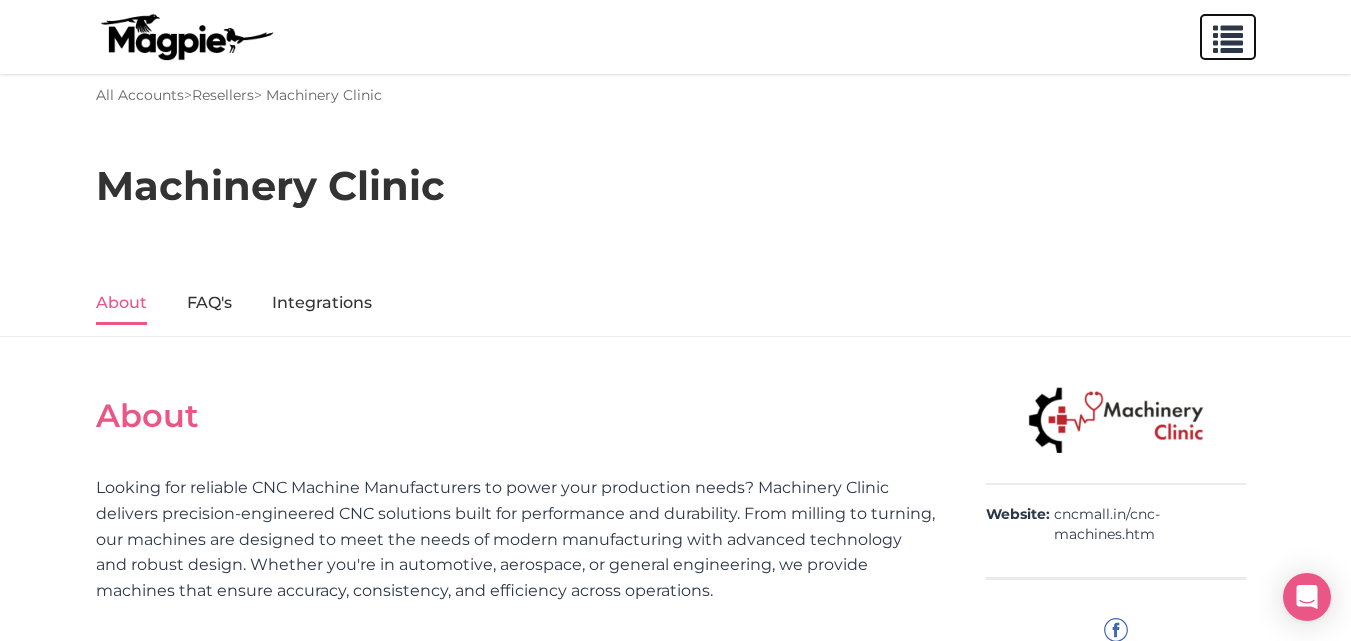 click at bounding box center [1228, 35] 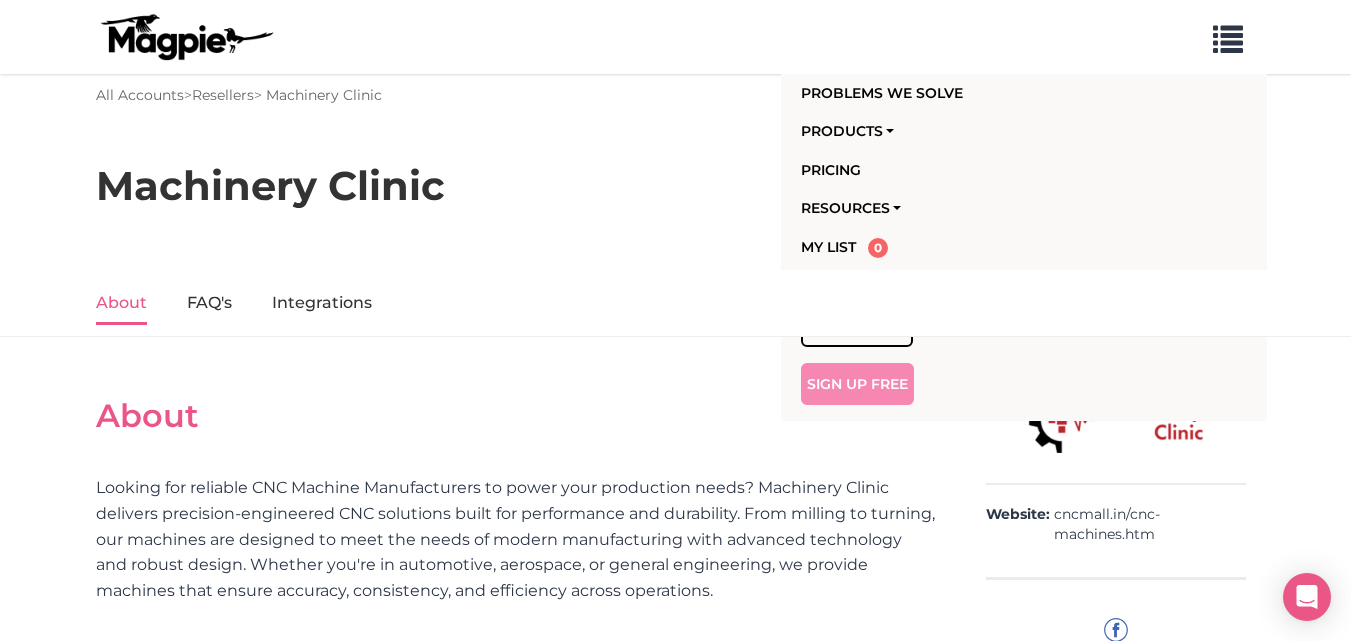 click on "Sign Up Free" at bounding box center [857, 384] 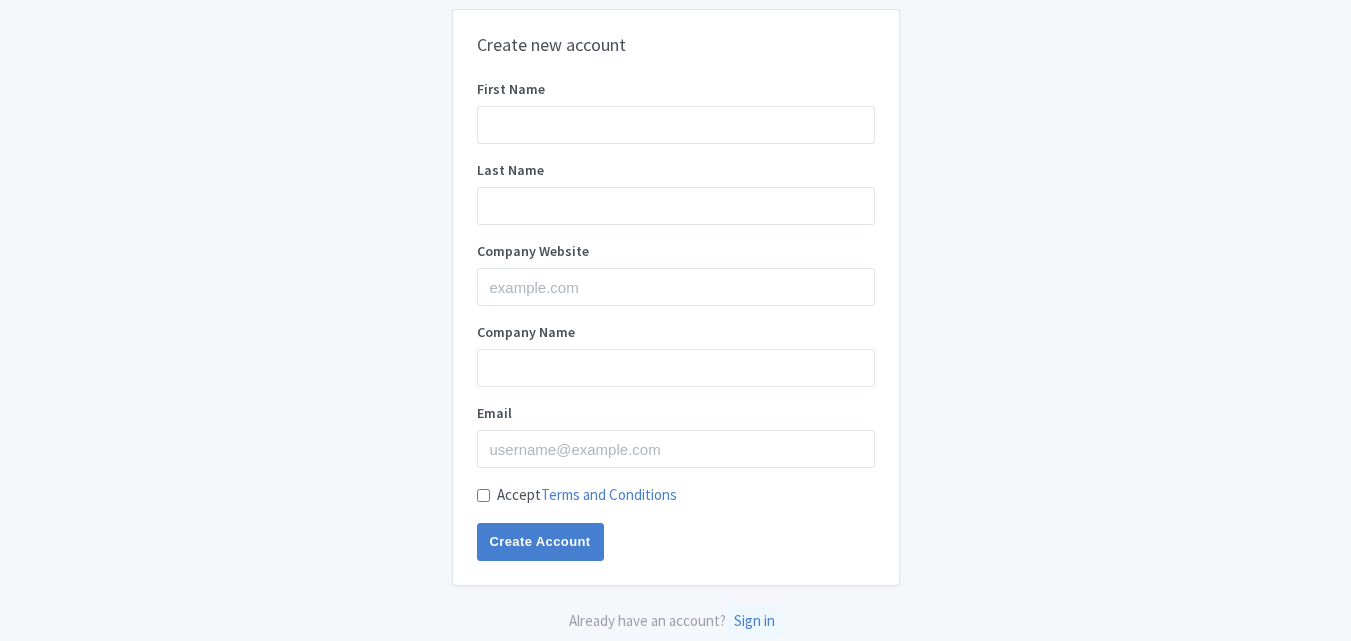 scroll, scrollTop: 0, scrollLeft: 0, axis: both 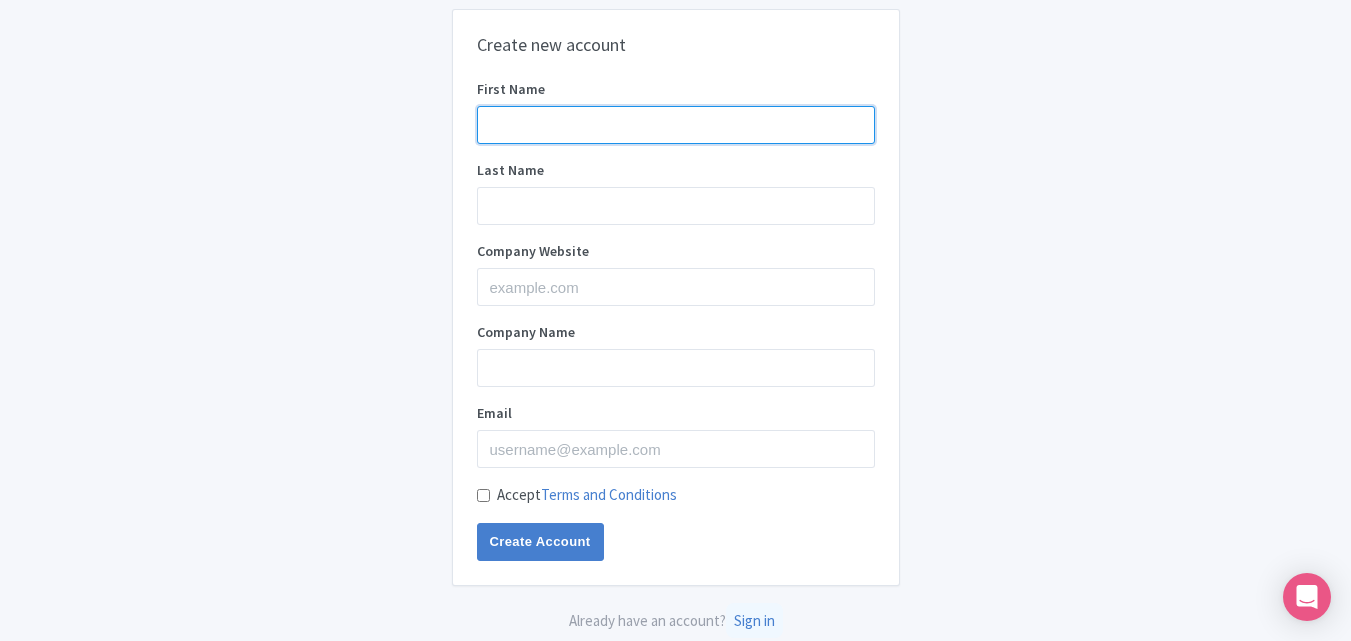 click on "First Name" at bounding box center (676, 125) 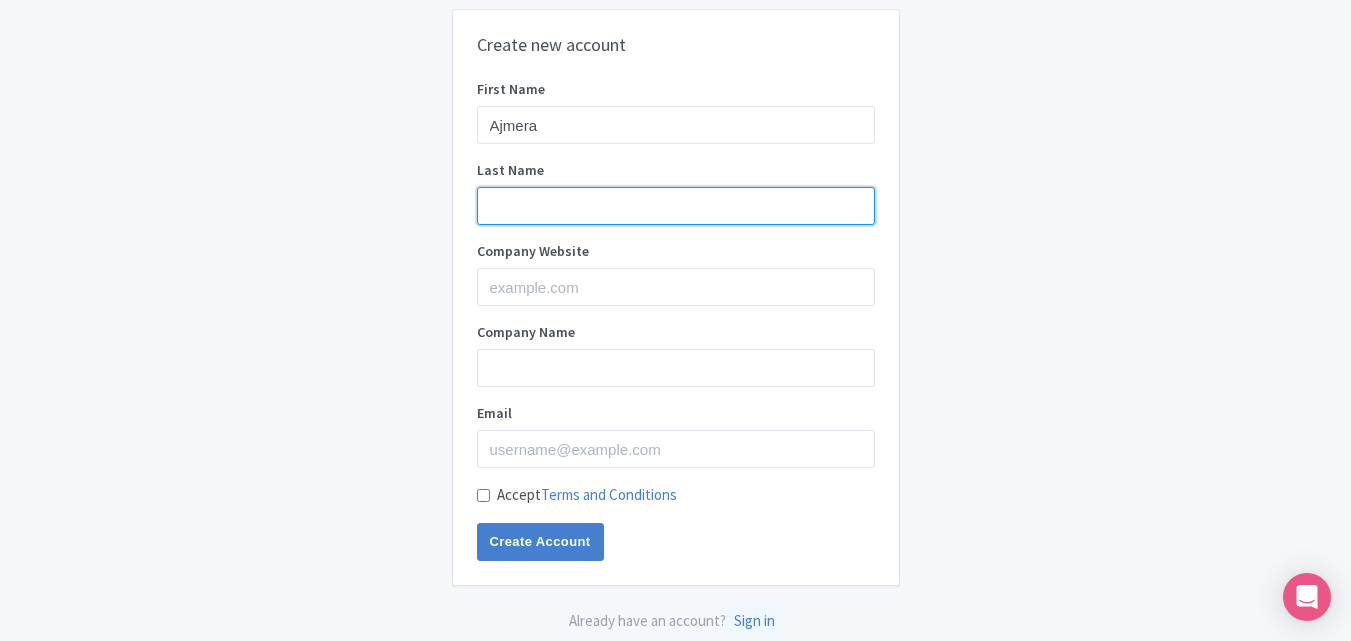 type on "Limited" 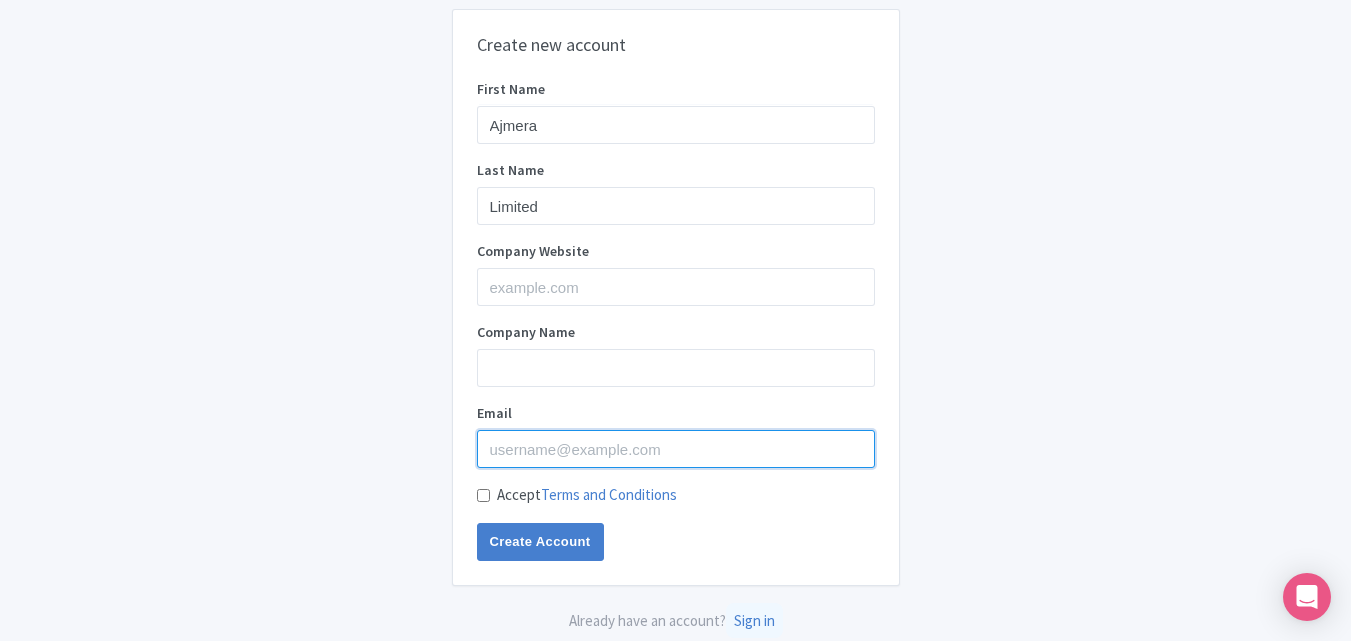 type on "textilecompanysurat@gmail.com" 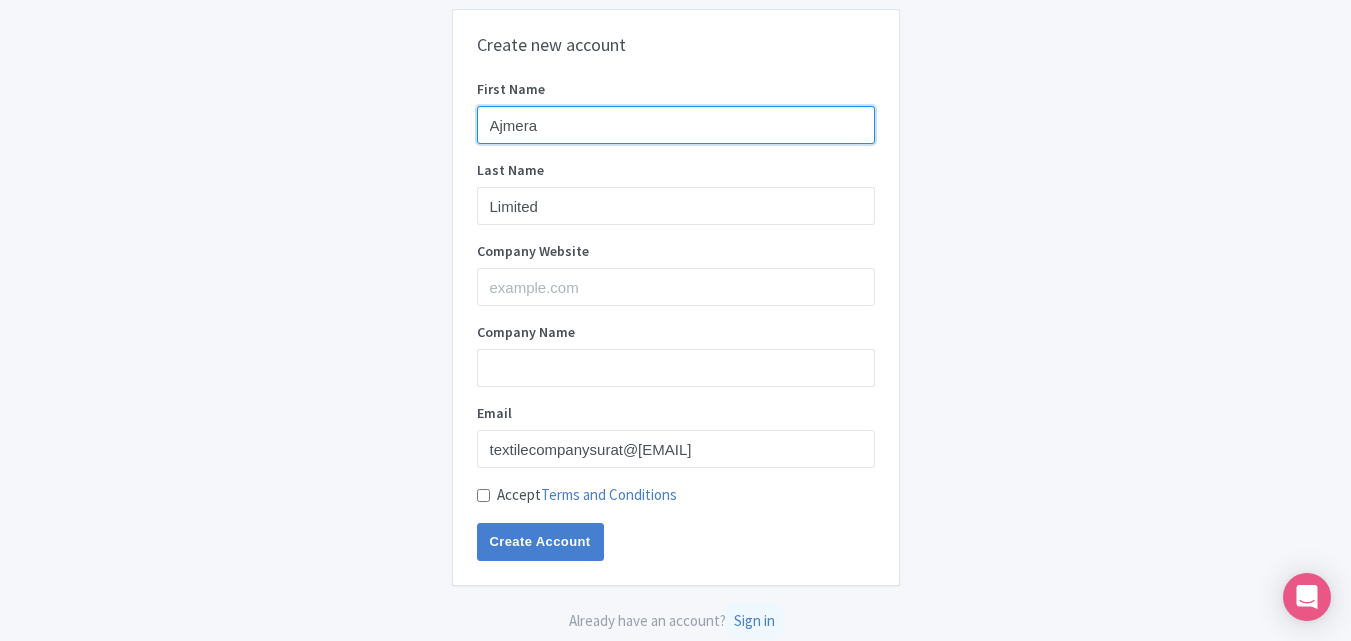 click on "Ajmera" at bounding box center [676, 125] 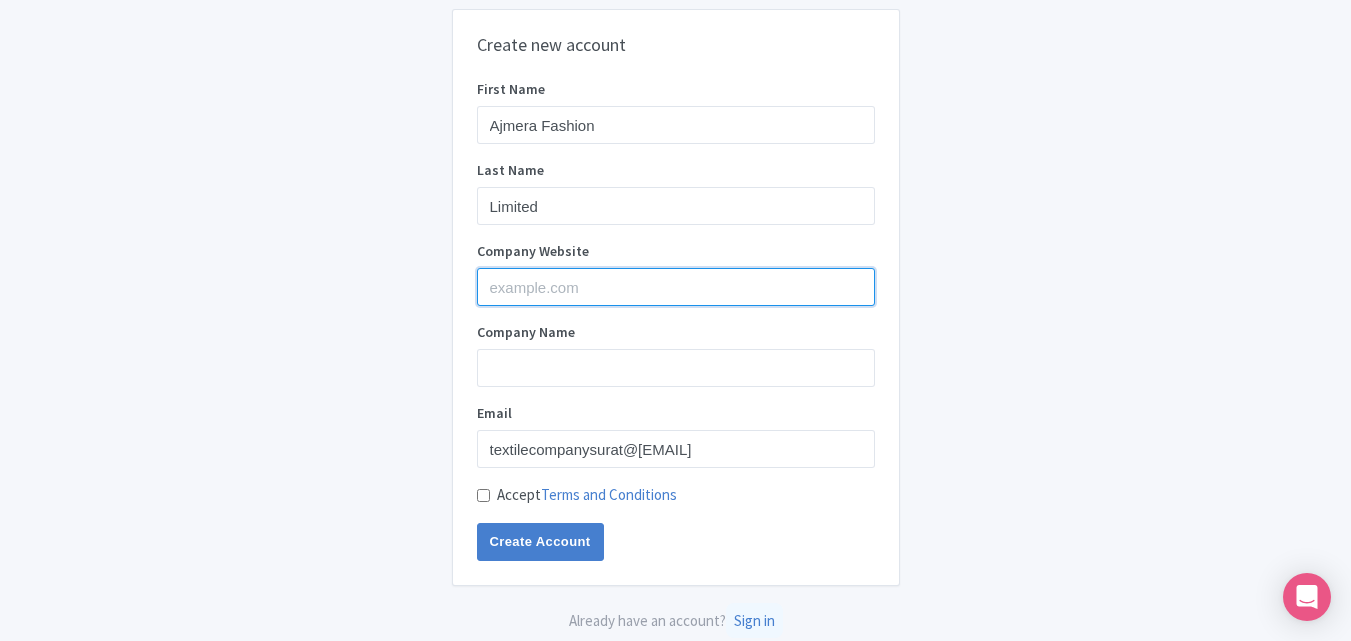 click on "Company Website" at bounding box center [676, 287] 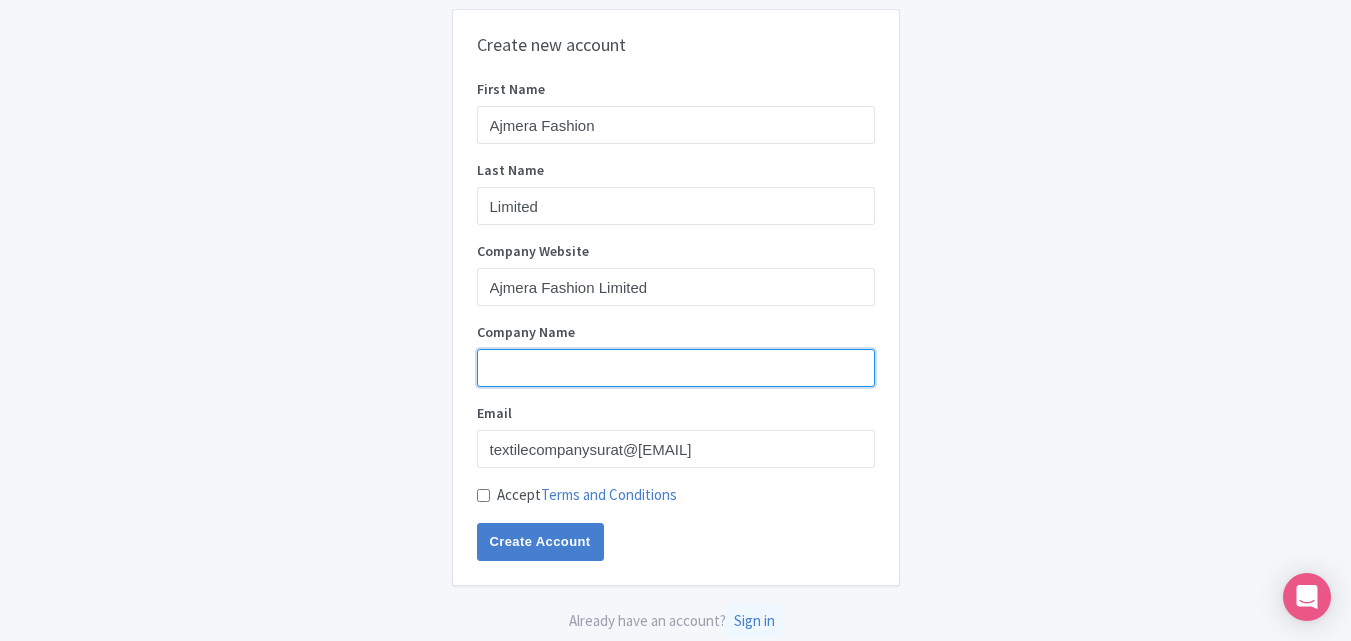 type on "Ajmera Fashion Limited" 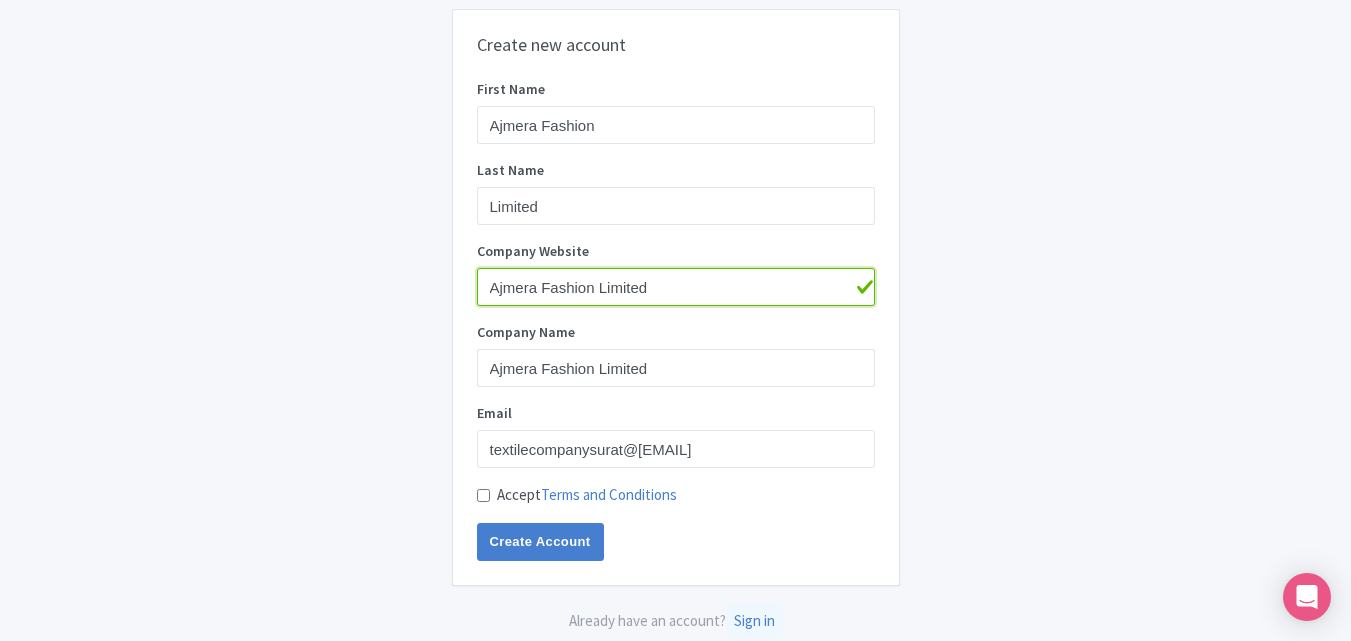 click on "Ajmera Fashion Limited" at bounding box center (676, 287) 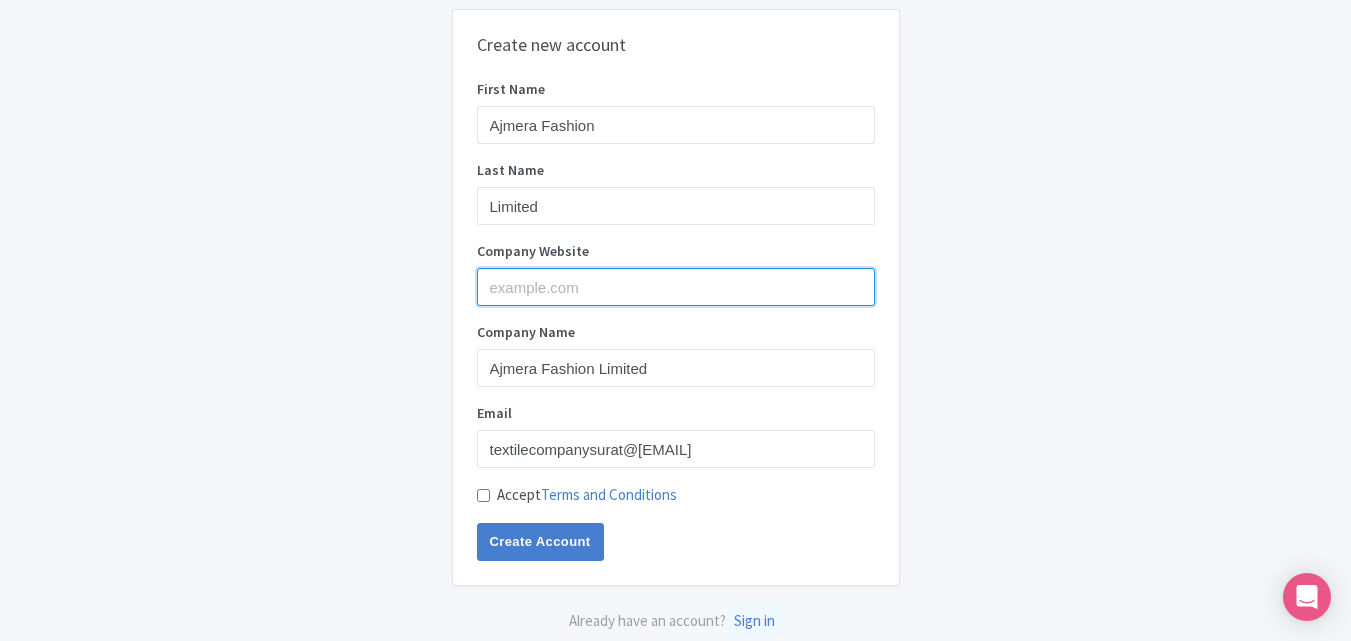 paste on "https://www.textilecompanysurat.com/saree.htm" 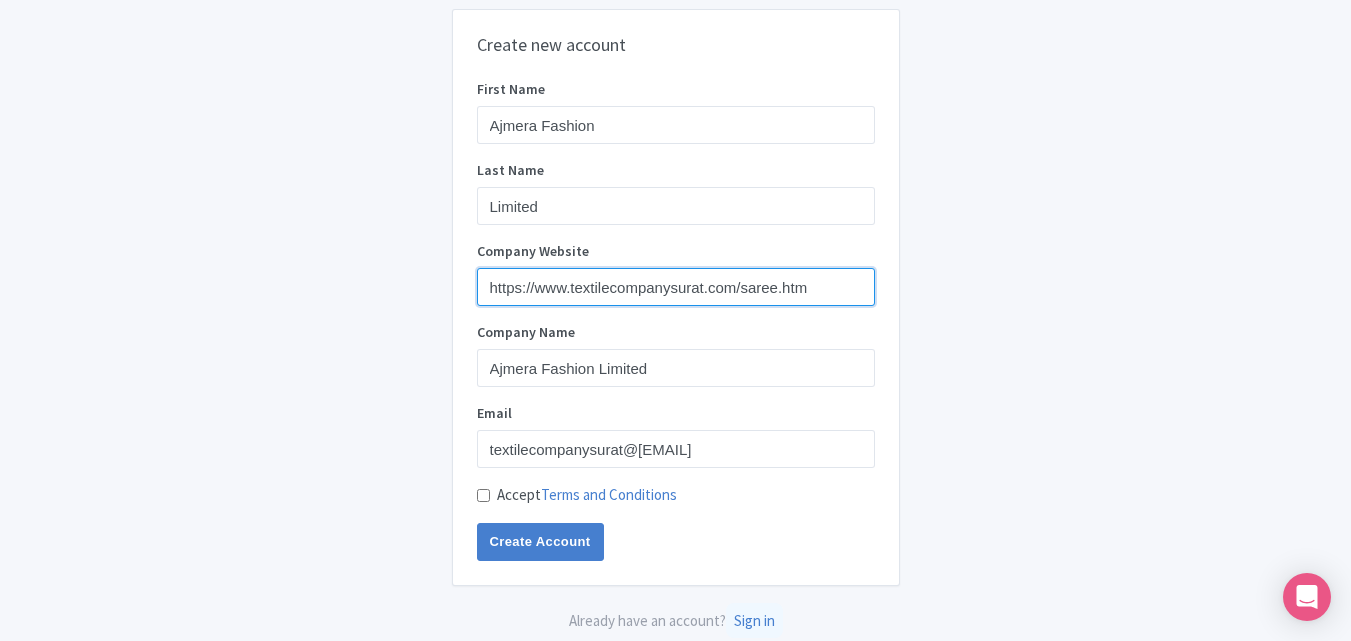 type on "https://www.textilecompanysurat.com/saree.htm" 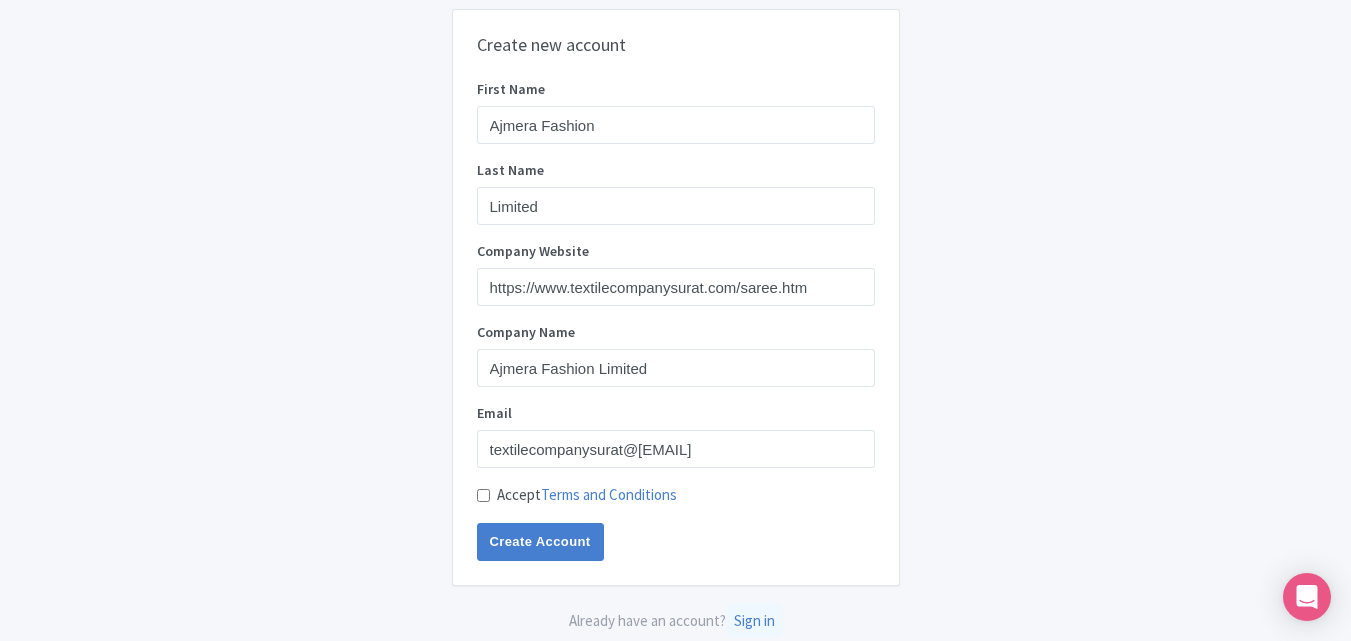 click on "Accept  Terms and Conditions" at bounding box center [483, 495] 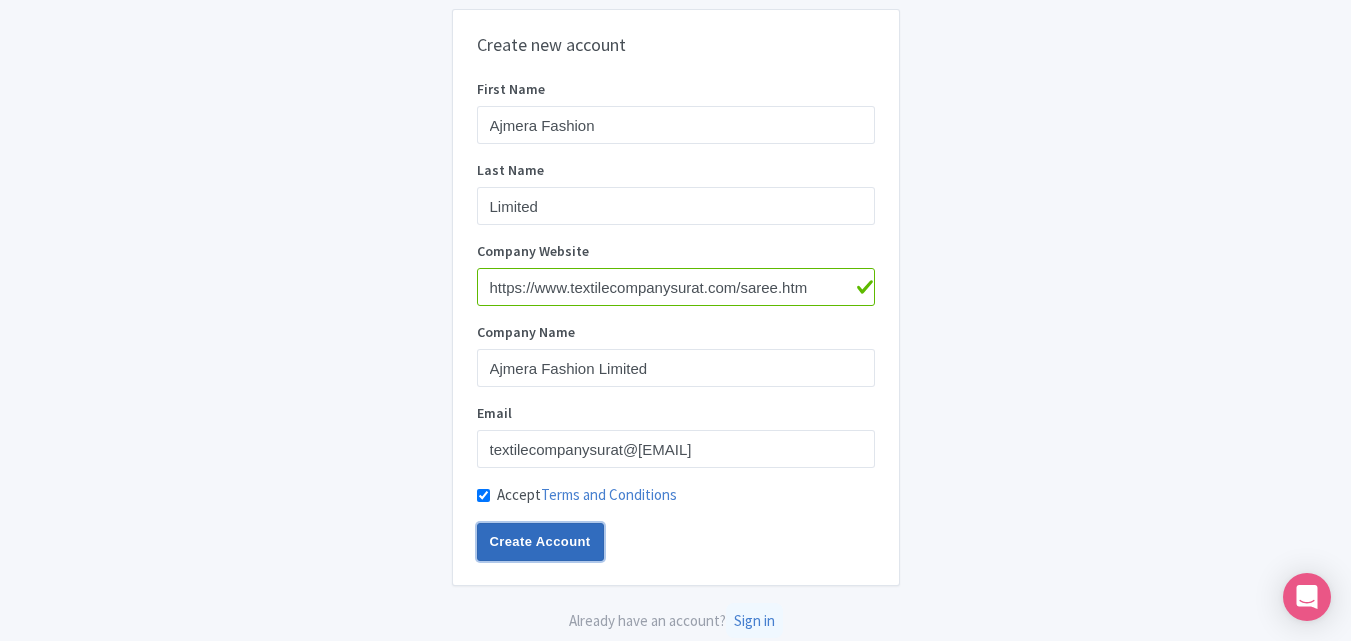 click on "Create Account" at bounding box center [540, 542] 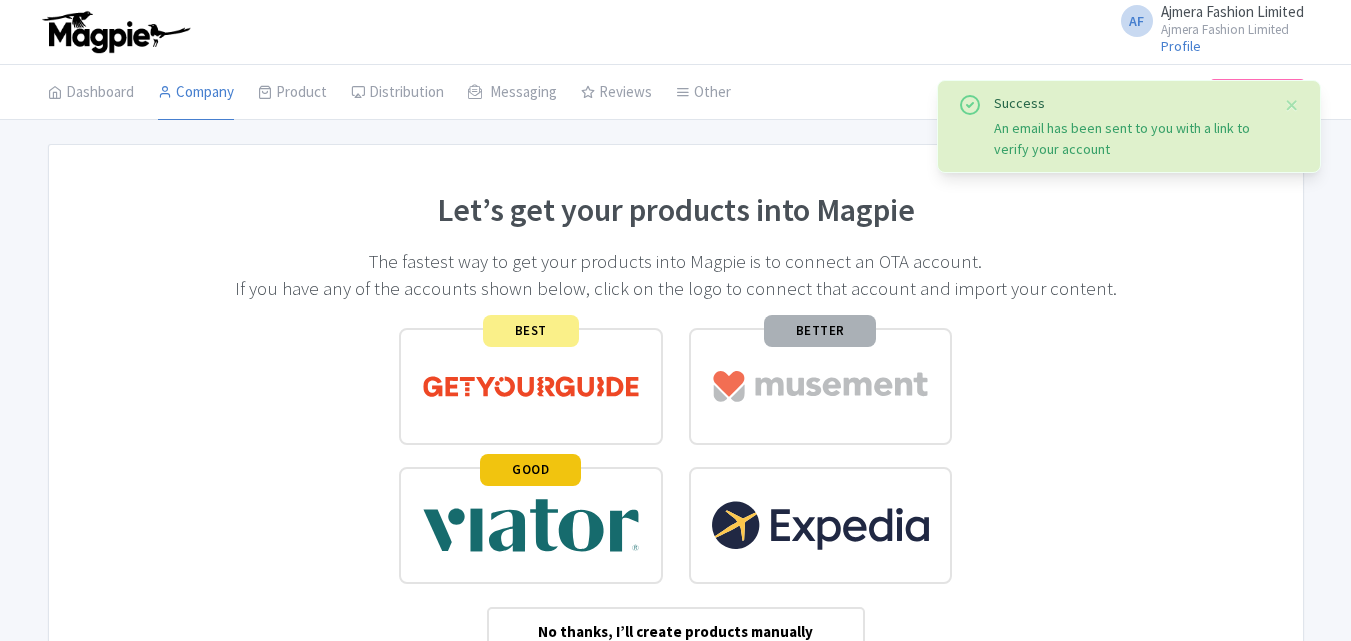 scroll, scrollTop: 0, scrollLeft: 0, axis: both 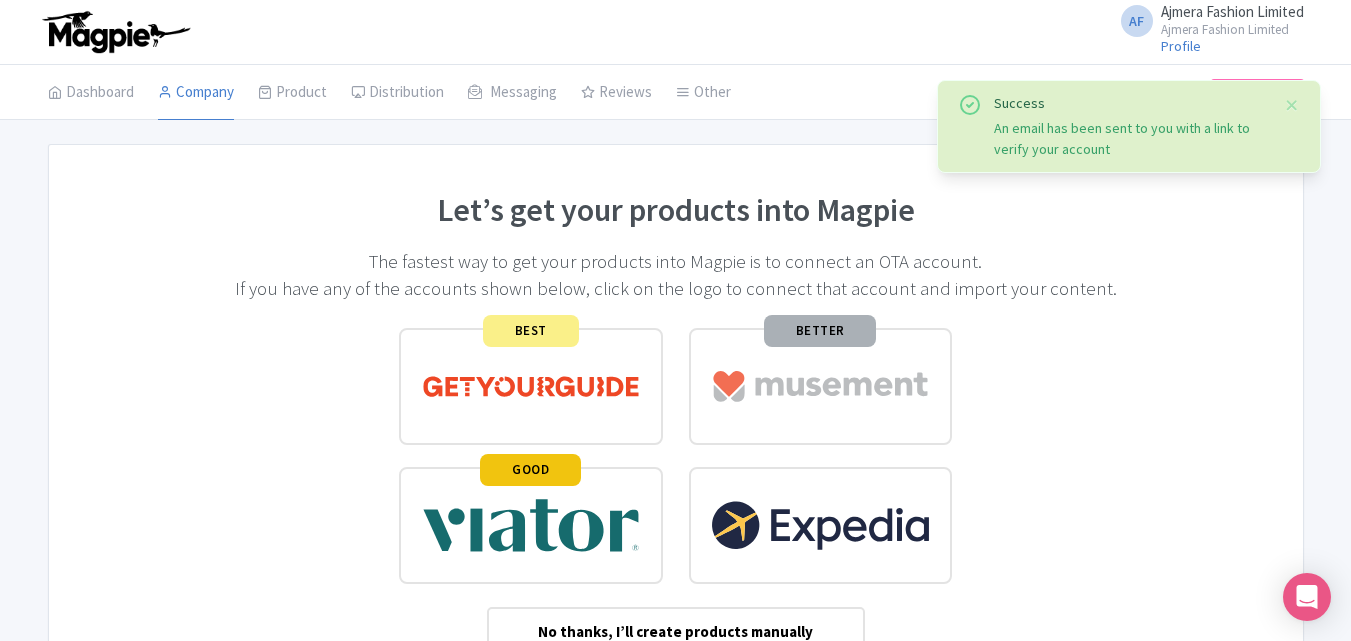 click on "Ajmera Fashion Limited" at bounding box center (1232, 11) 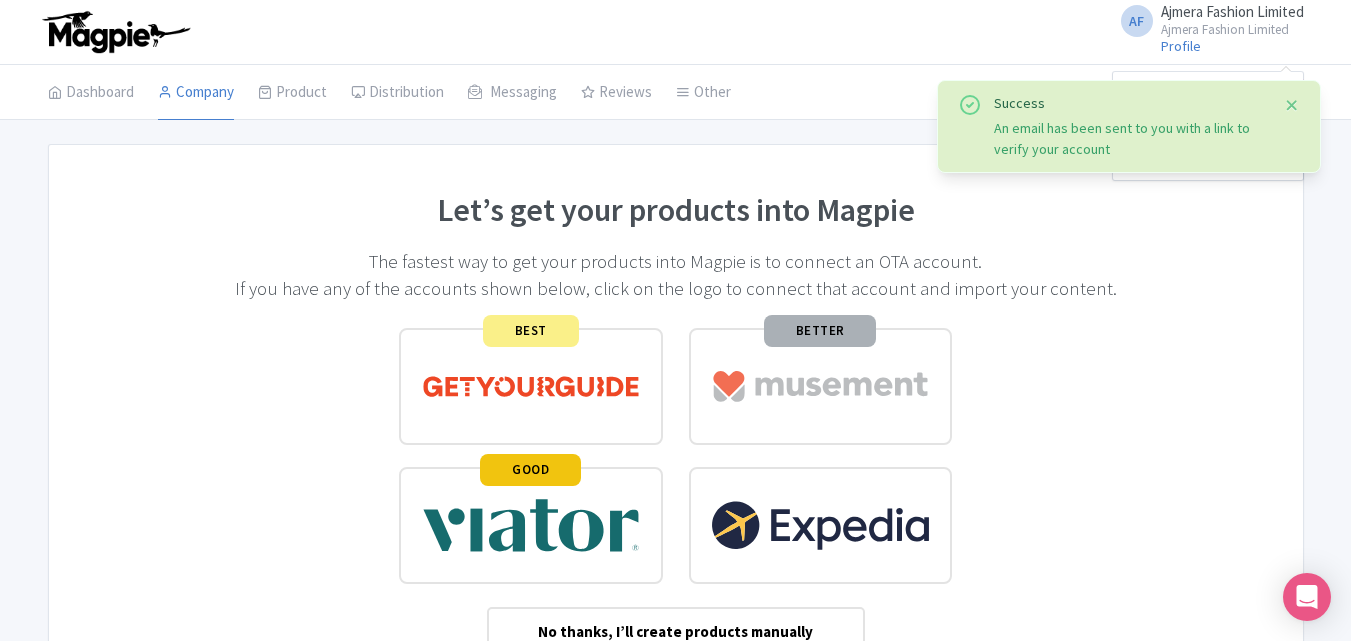 click at bounding box center (1292, 105) 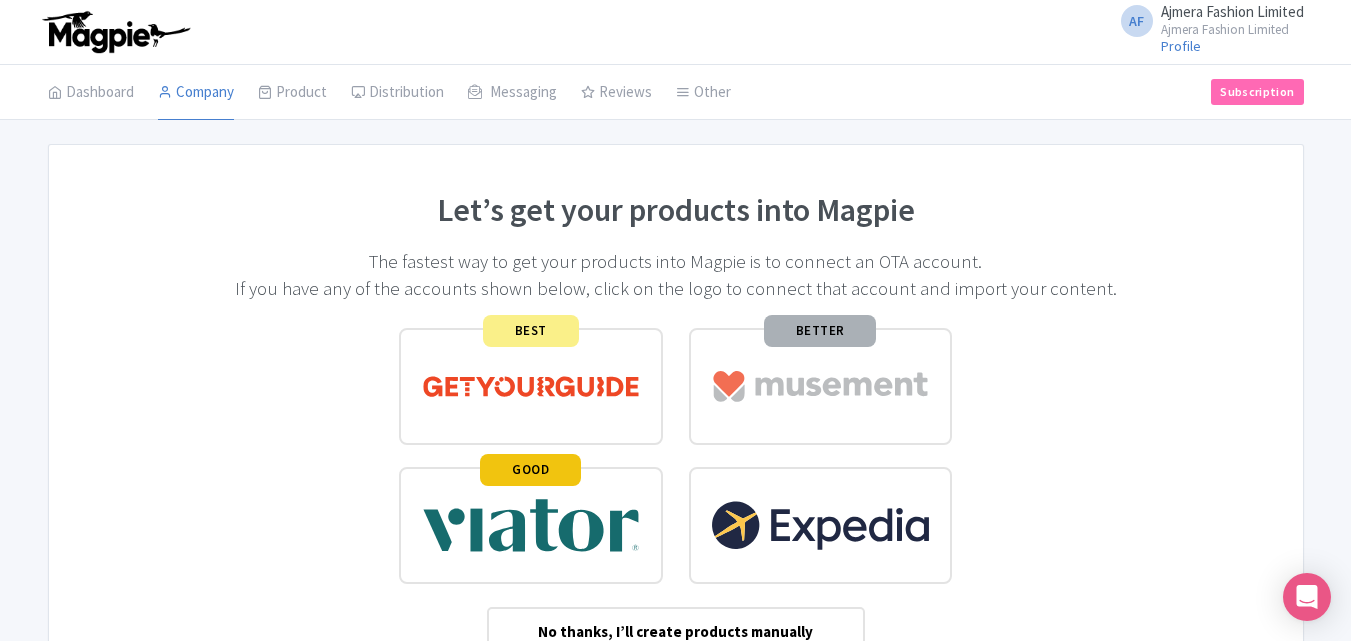 click on "AF
Ajmera Fashion Limited
Ajmera Fashion Limited
Profile
Users
Settings
Sign out" at bounding box center [1206, 31] 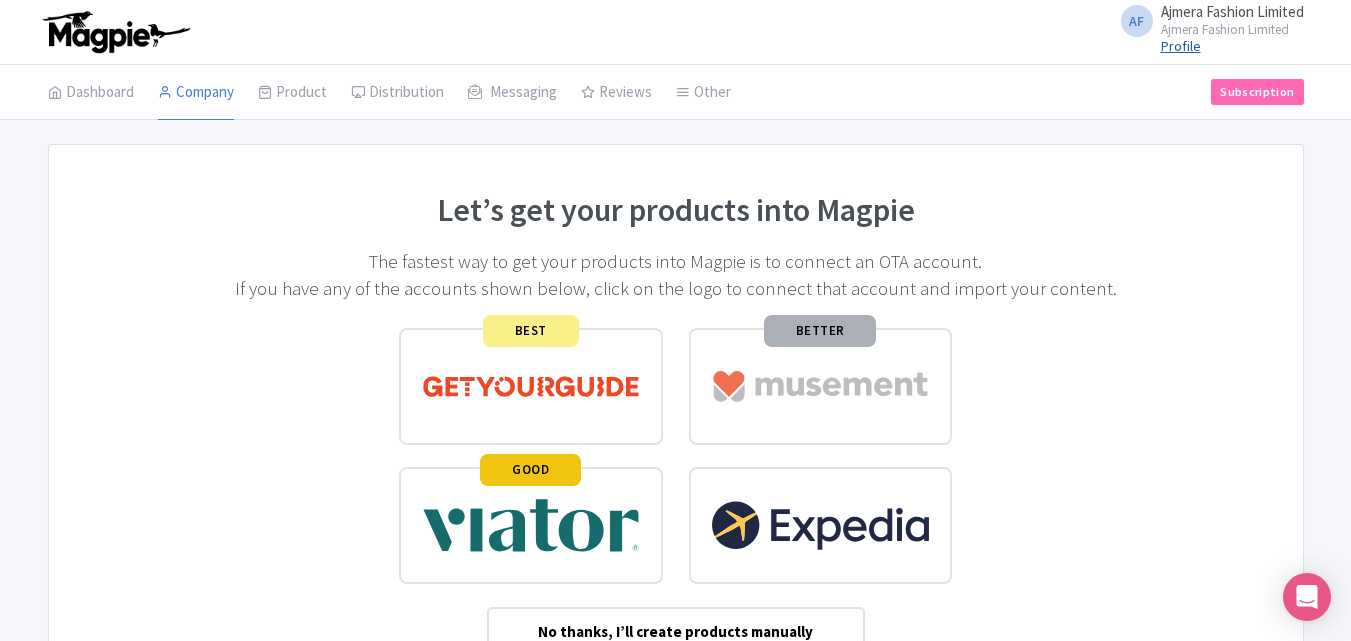 click on "Profile" at bounding box center (1181, 46) 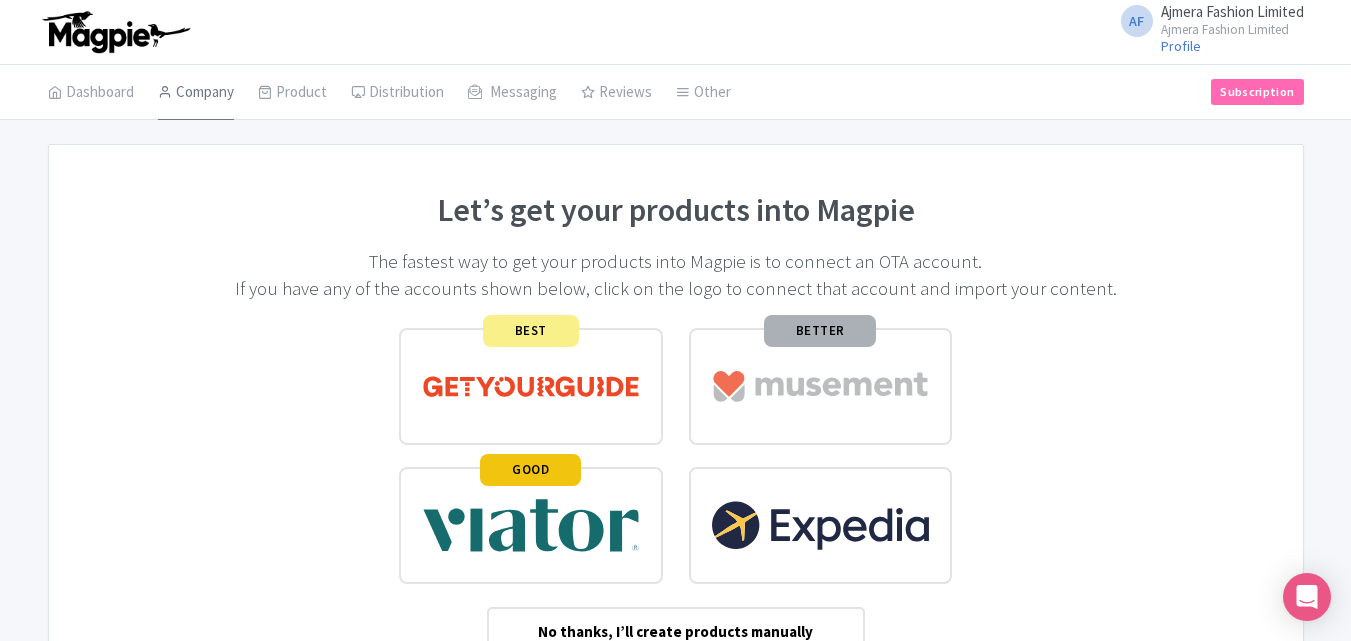 click on "Company" at bounding box center [196, 93] 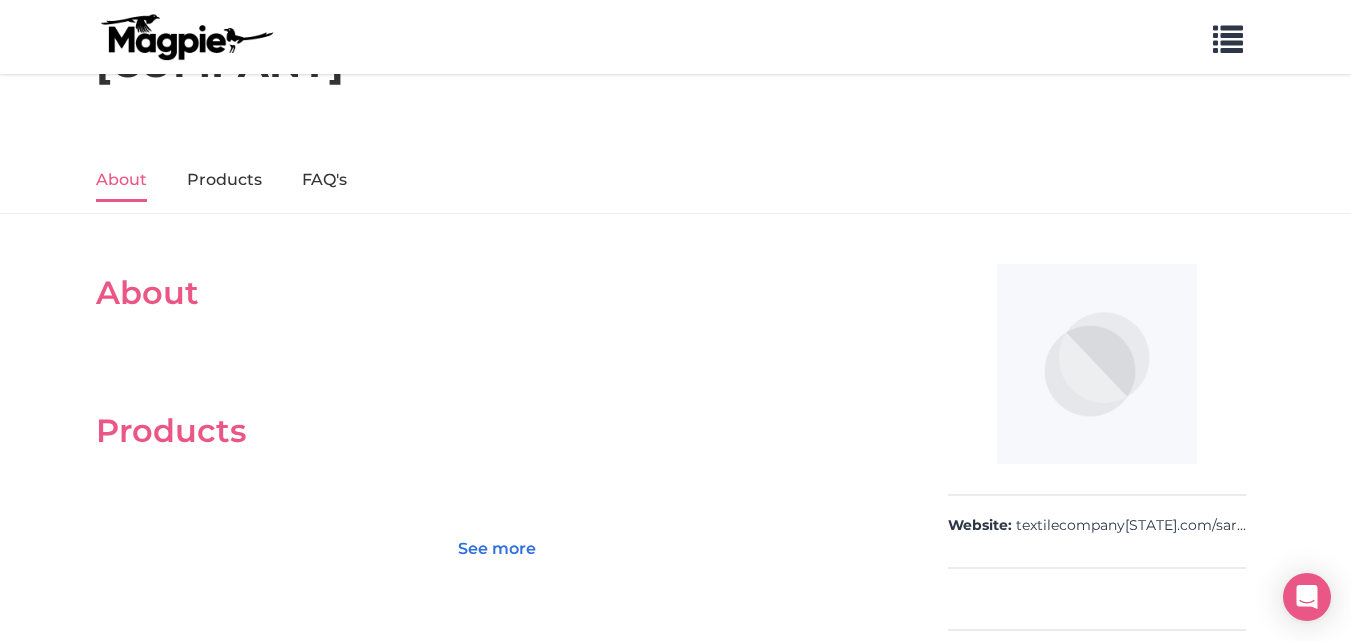 scroll, scrollTop: 100, scrollLeft: 0, axis: vertical 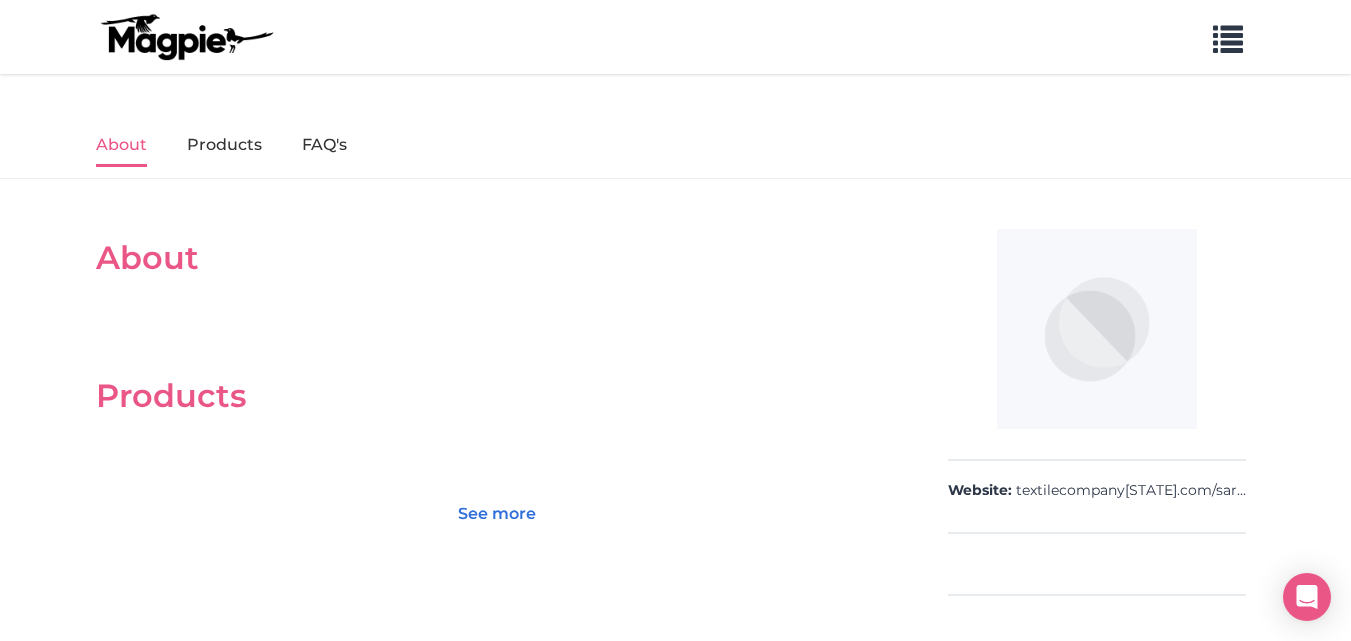click on "About" at bounding box center [497, 258] 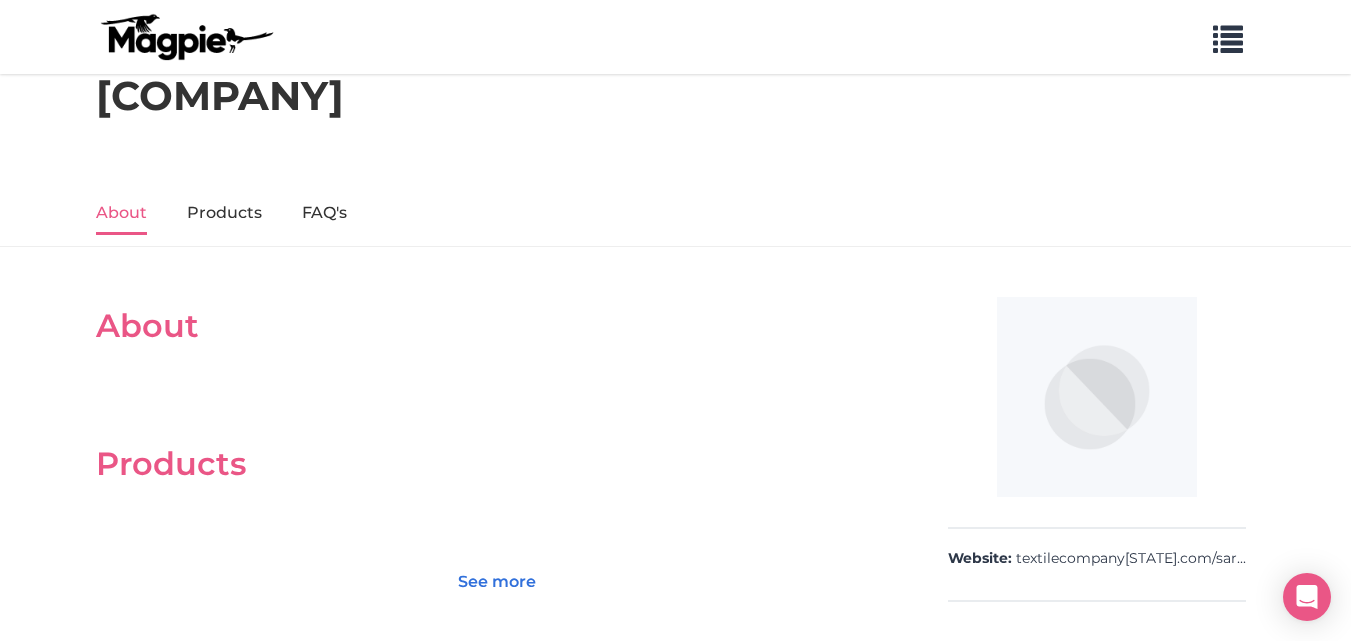 scroll, scrollTop: 0, scrollLeft: 0, axis: both 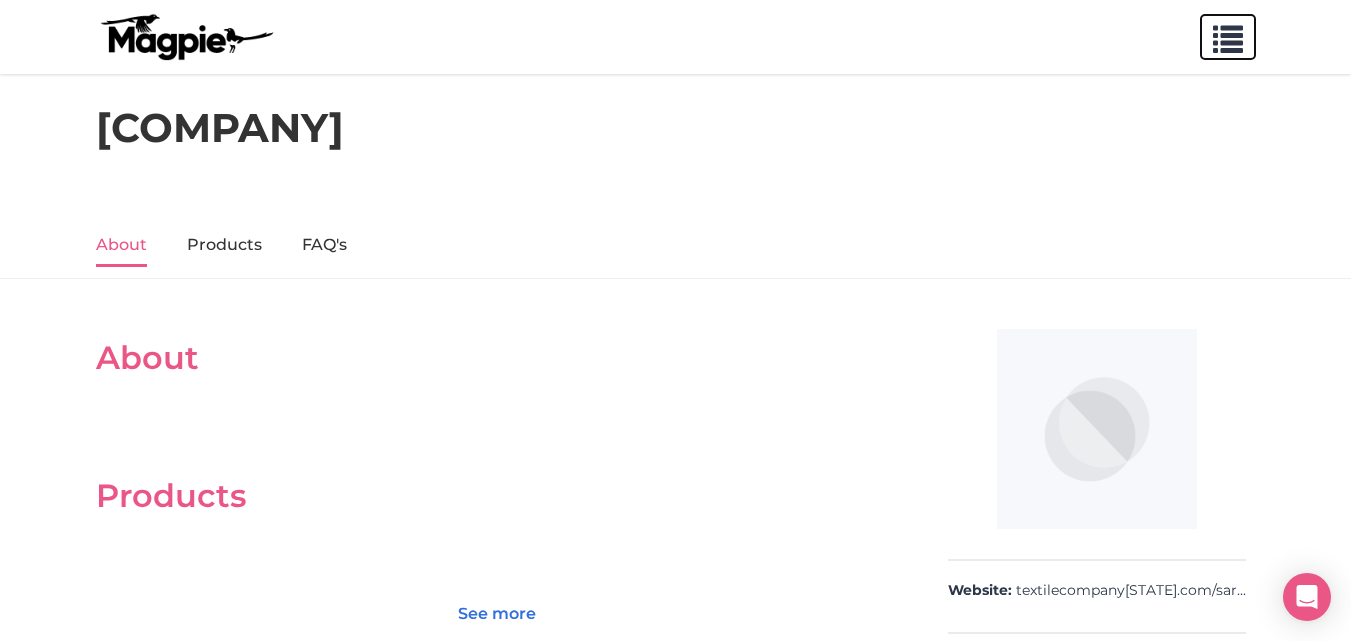 click at bounding box center [1228, 35] 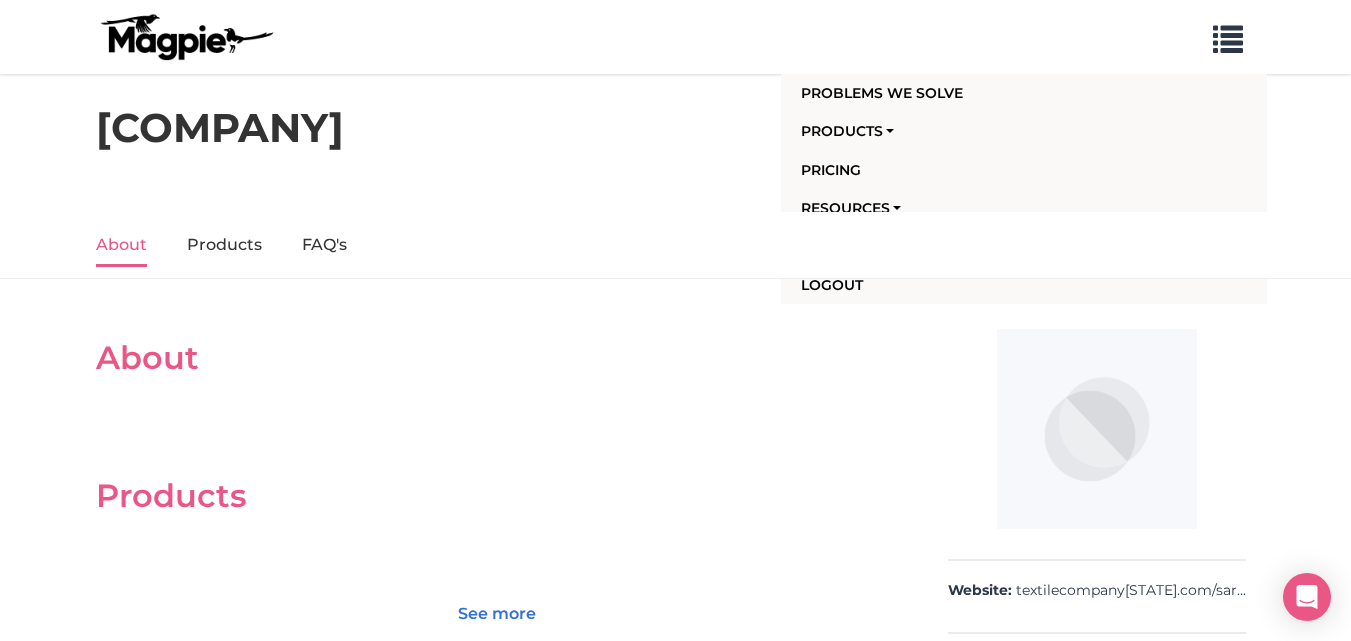 click on "About" at bounding box center [497, 358] 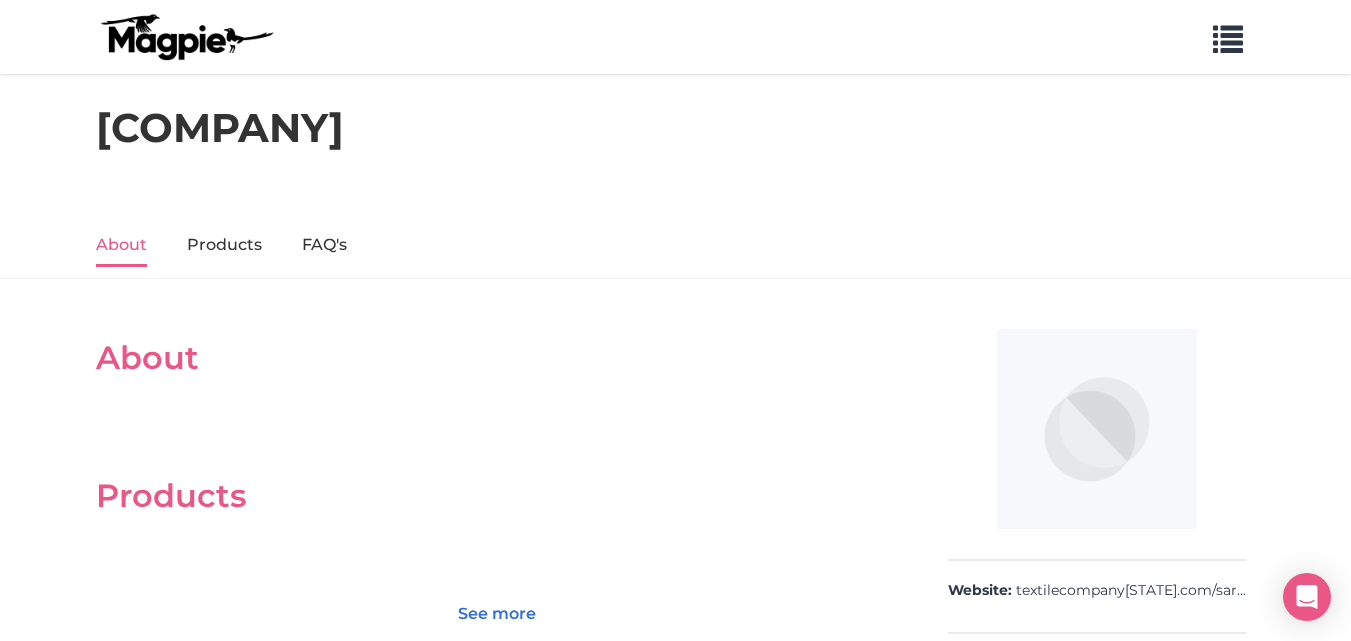 scroll, scrollTop: 100, scrollLeft: 0, axis: vertical 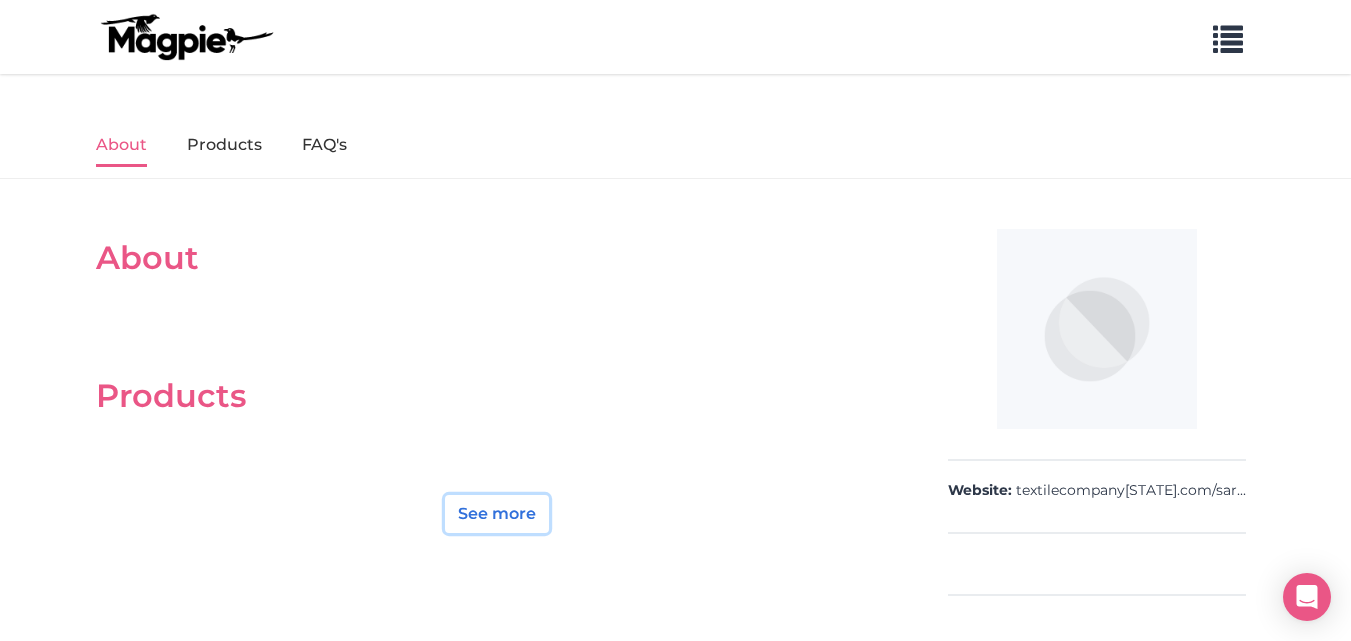 click on "See more" at bounding box center (497, 514) 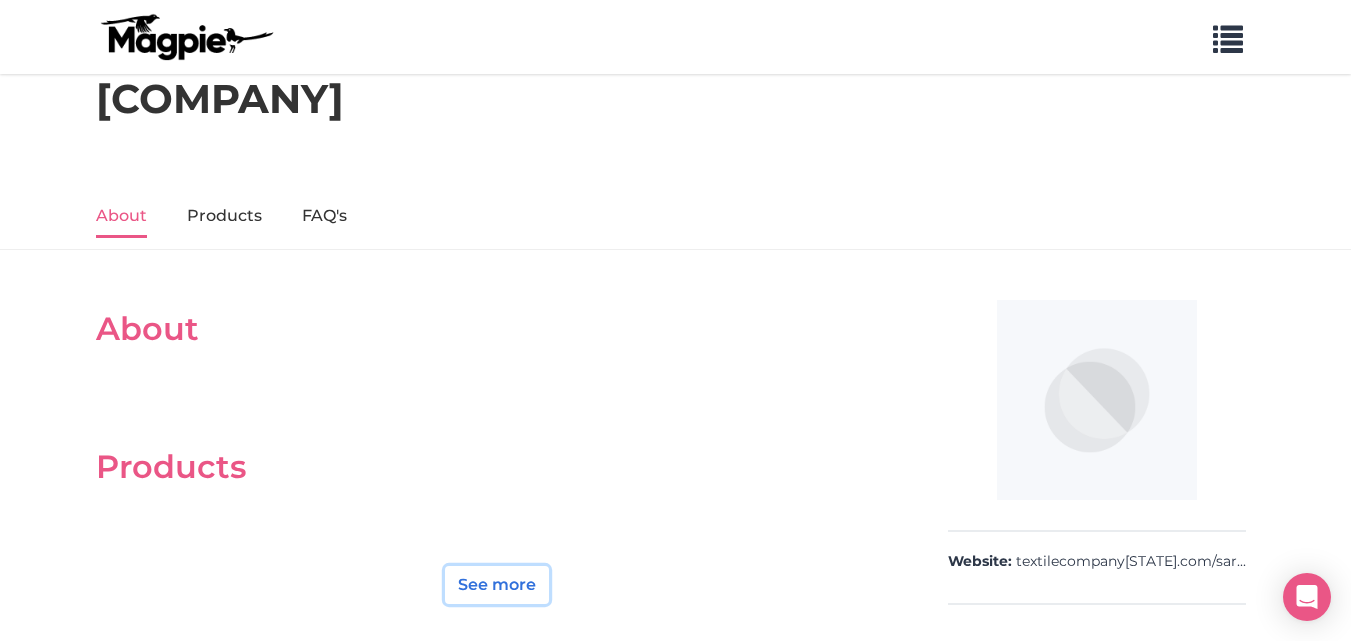 scroll, scrollTop: 0, scrollLeft: 0, axis: both 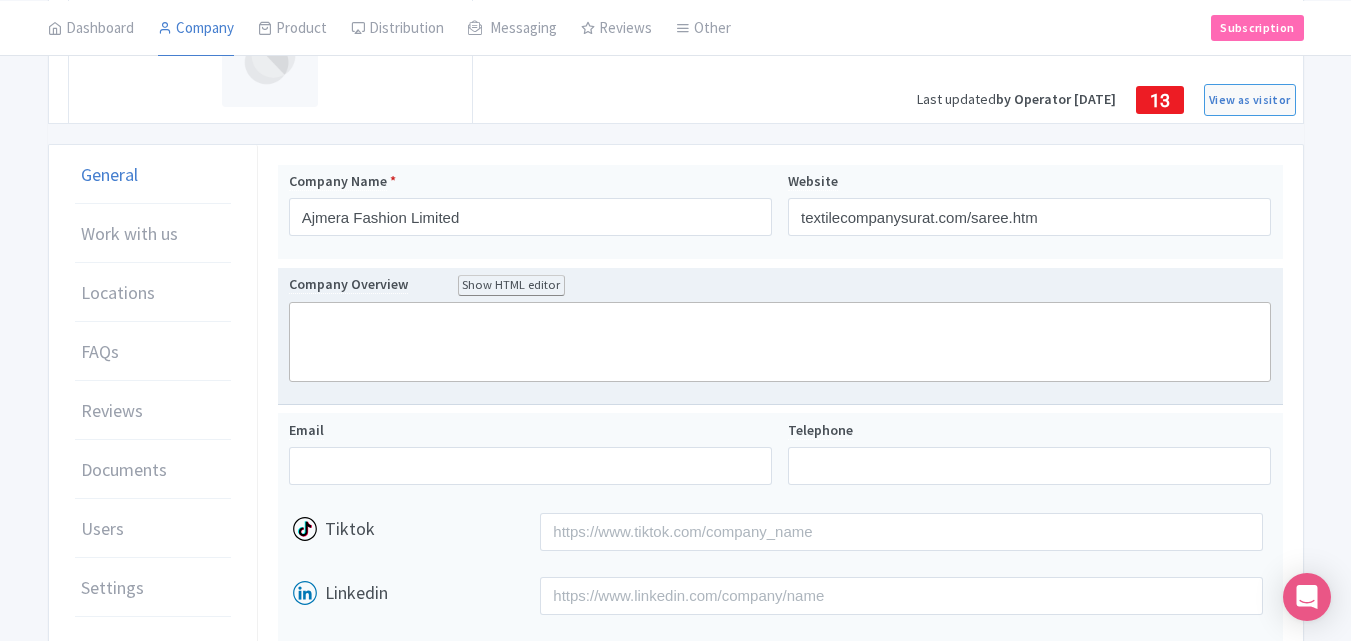 click 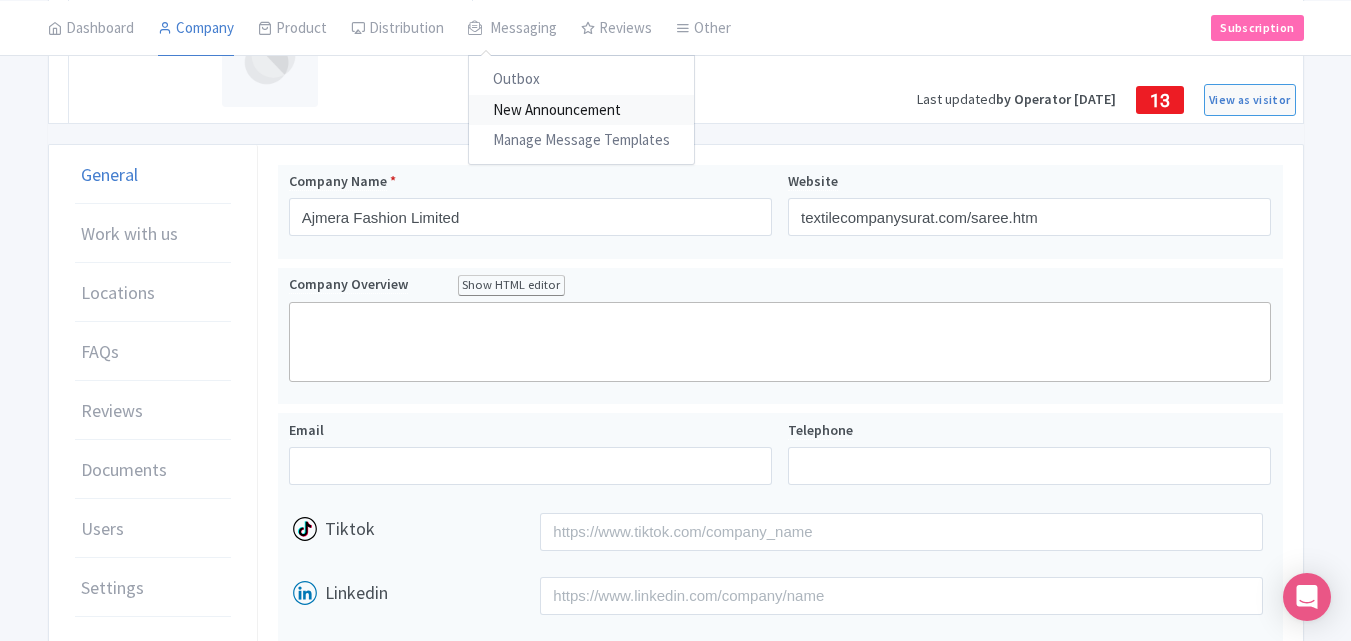 paste on "<div><strong>Ajmera Fashion Limited</strong> offers a wide collection of wholesale sarees crafted with elegance and quality. As one of the trusted <a href="https://www.textilecompanysurat.com/saree.htm"><strong>Saree Manufacturers in Surat</strong></a>, the company provides a variety of styles that cater to both traditional and modern tastes. Their commitment to excellence and affordability makes them a preferred choice for retailers looking to stock high-quality sarees sourced directly from Surat’s renowned textile market.</div>" 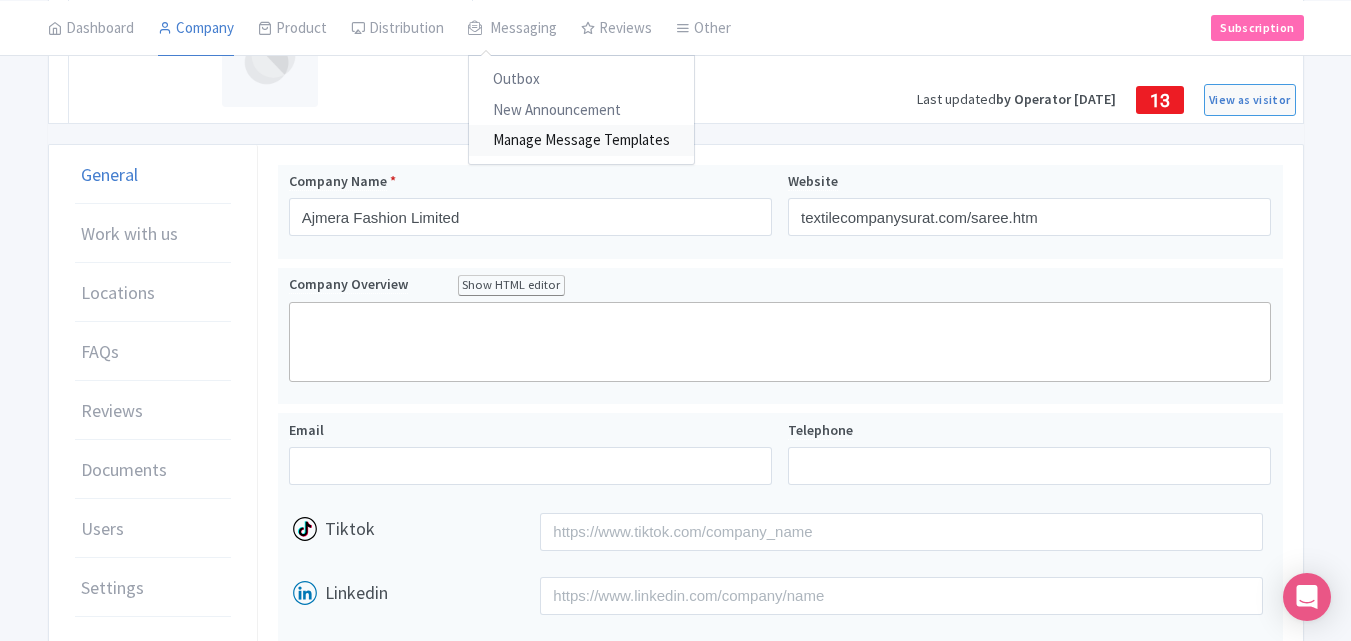 type on "<div><strong>Ajmera Fashion Limited</strong> offers a wide collection of wholesale sarees crafted with elegance and quality. As one of the trusted <a href="https://www.textilecompanysurat.com/saree.htm"><strong>Saree Manufacturers in Surat</strong></a>, the company provides a variety of styles that cater to both traditional and modern tastes. Their commitment to excellence and affordability makes them a preferred choice for retailers looking to stock high-quality sarees sourced directly from Surat’s renowned textile market.</div>" 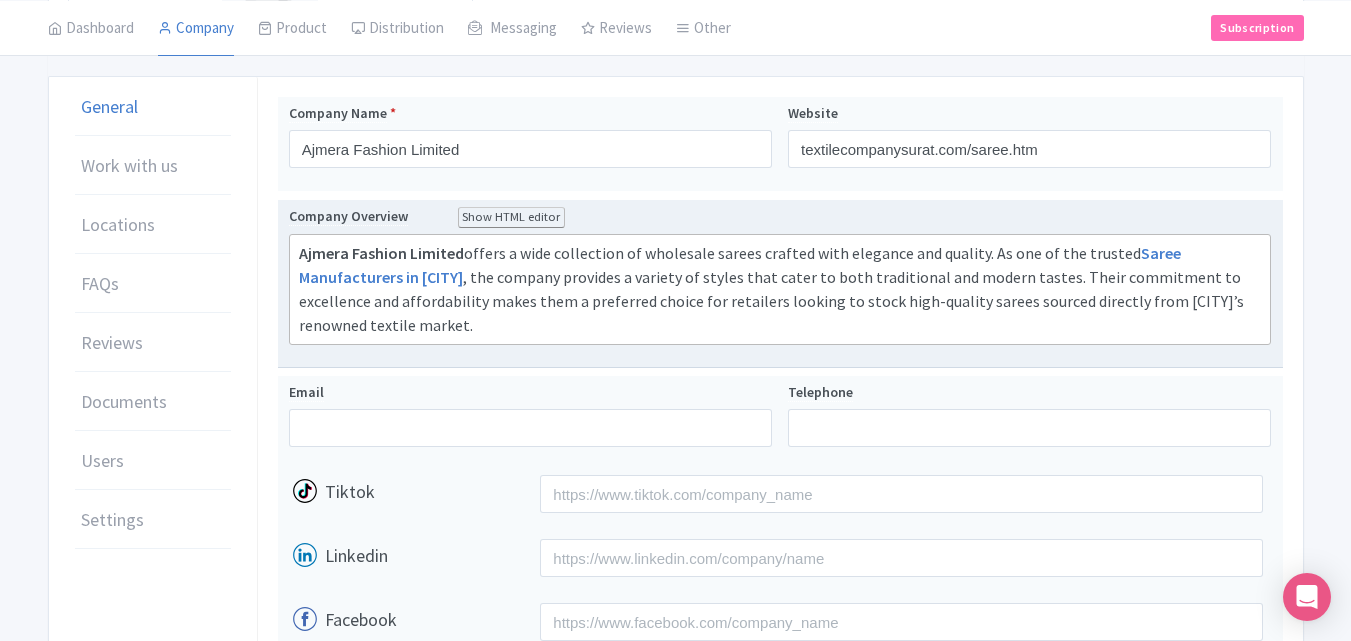 scroll, scrollTop: 300, scrollLeft: 0, axis: vertical 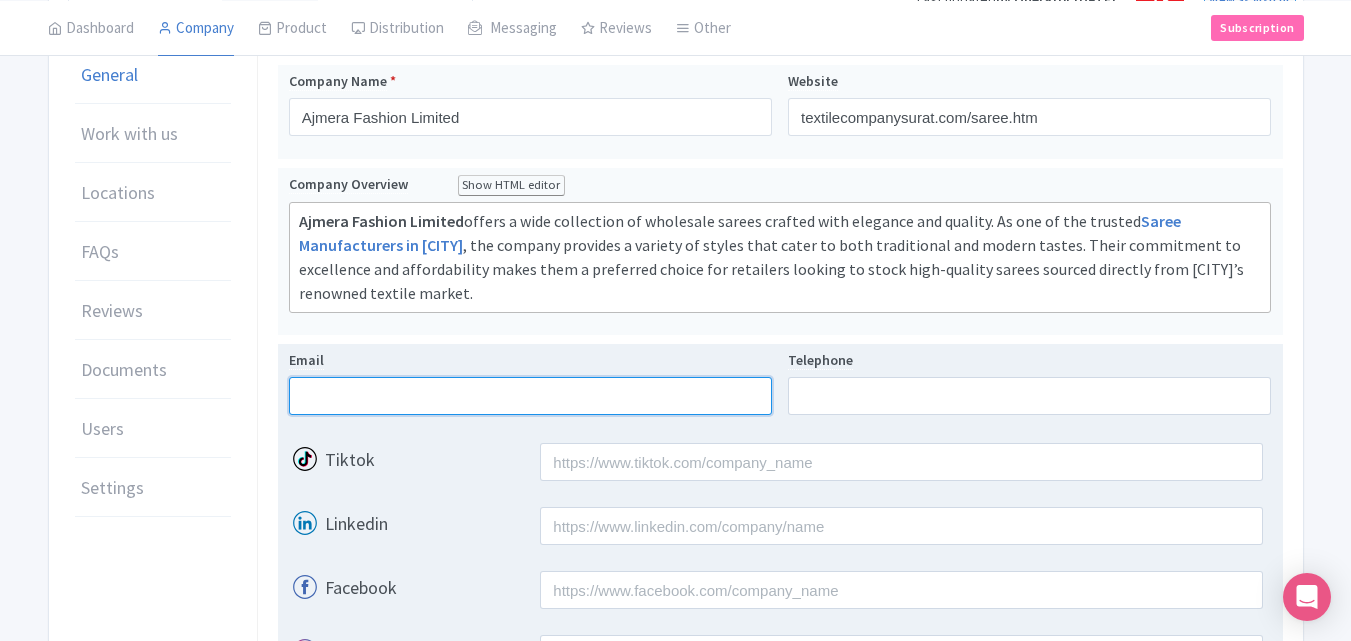 click on "Email" at bounding box center (530, 396) 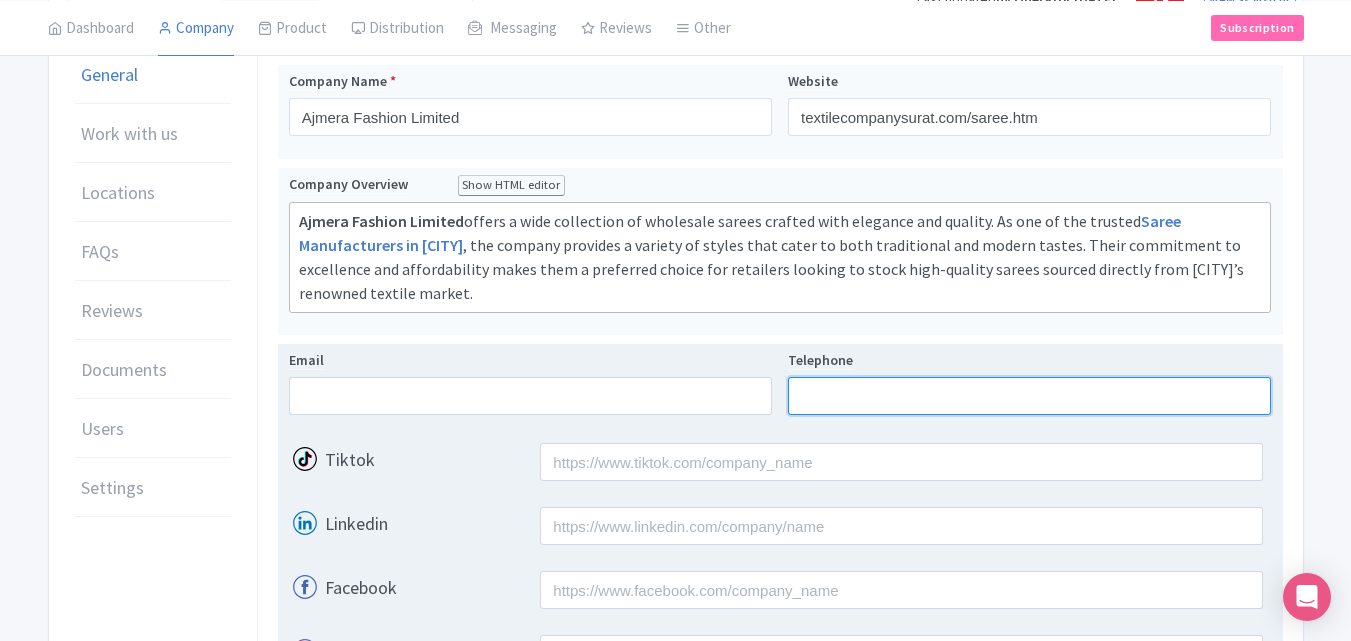 click on "Telephone" at bounding box center [1029, 396] 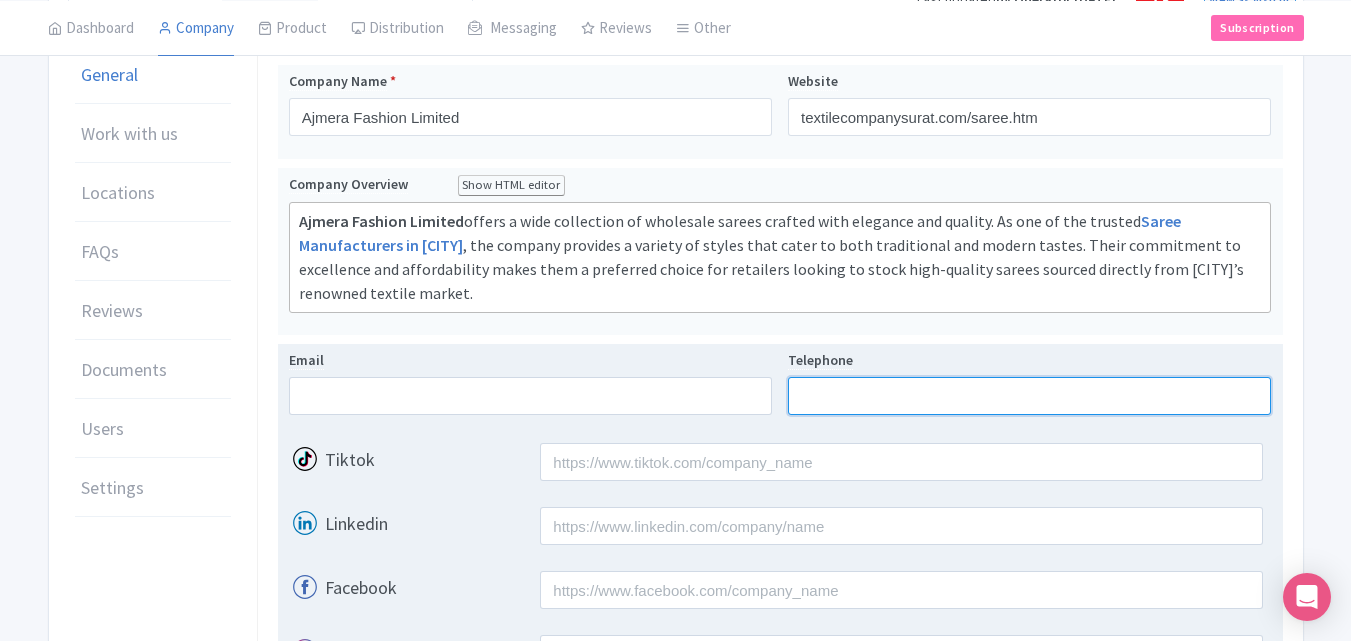 type on "[PHONE]" 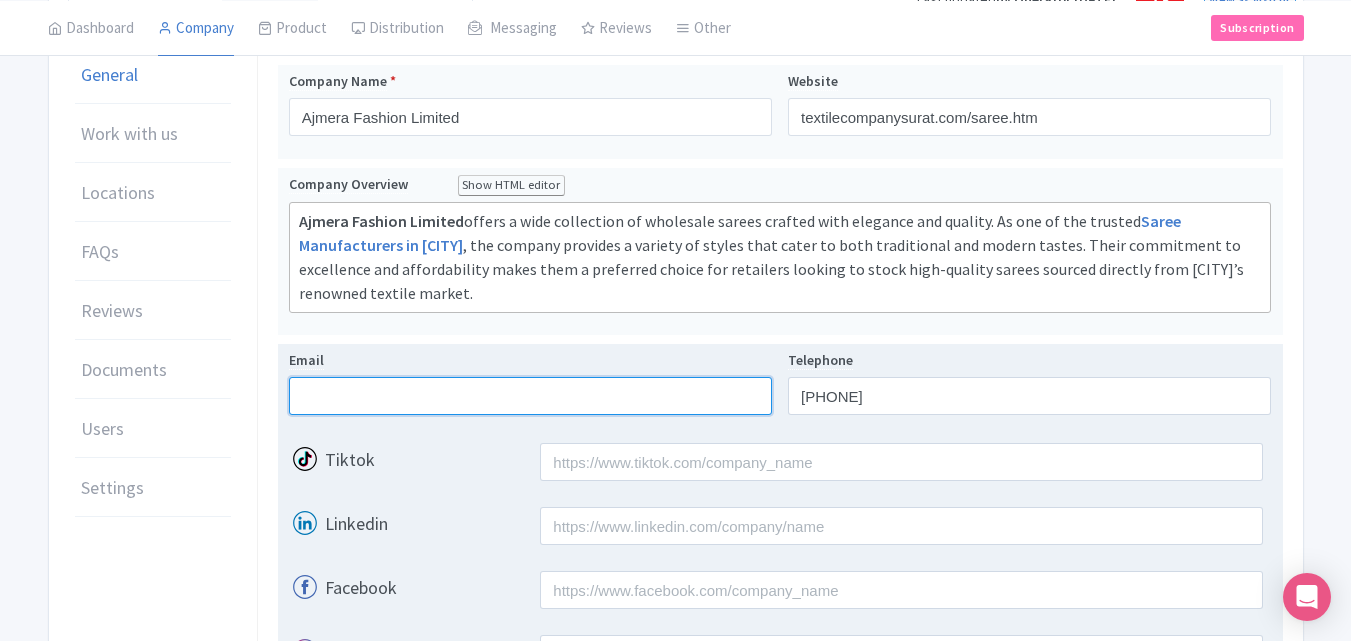 type on "[EMAIL]" 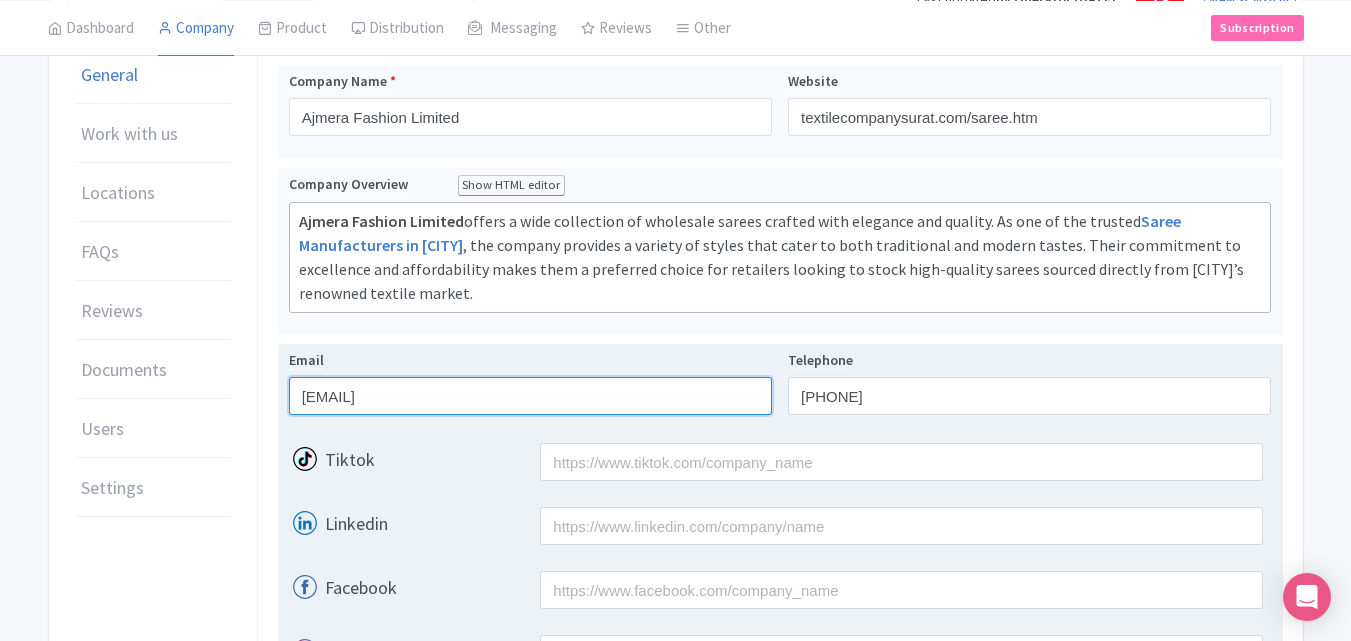 click on "[EMAIL]" at bounding box center (530, 396) 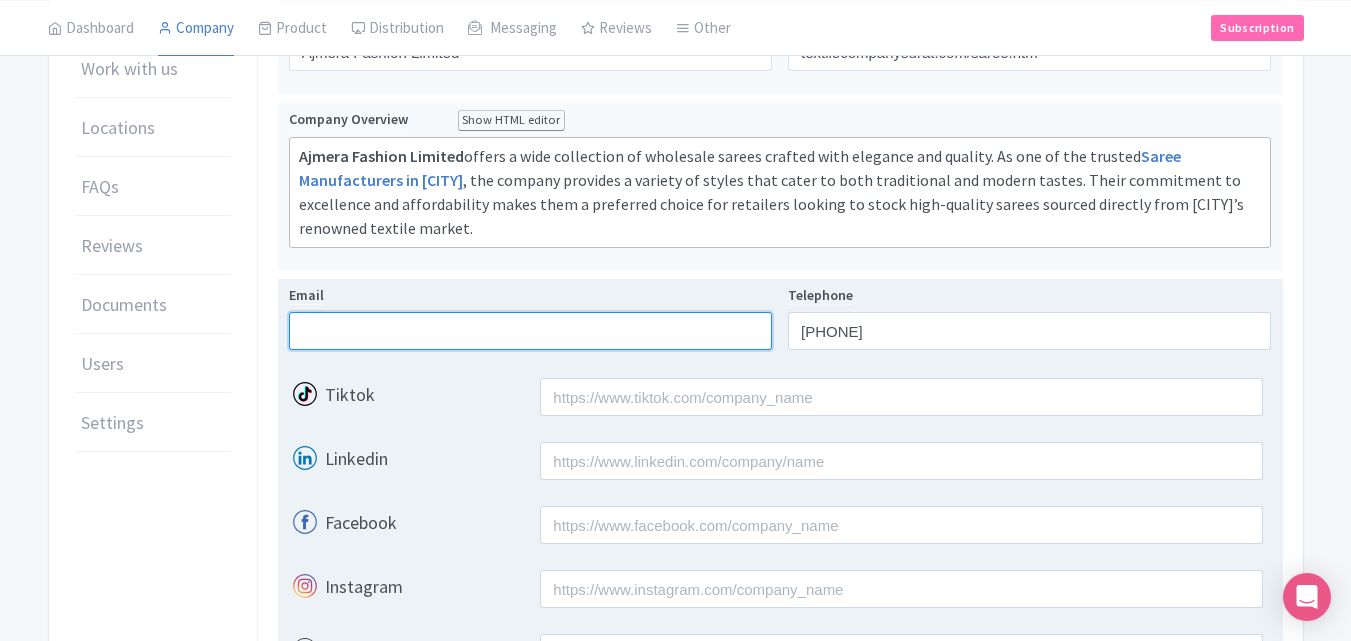 scroll, scrollTop: 400, scrollLeft: 0, axis: vertical 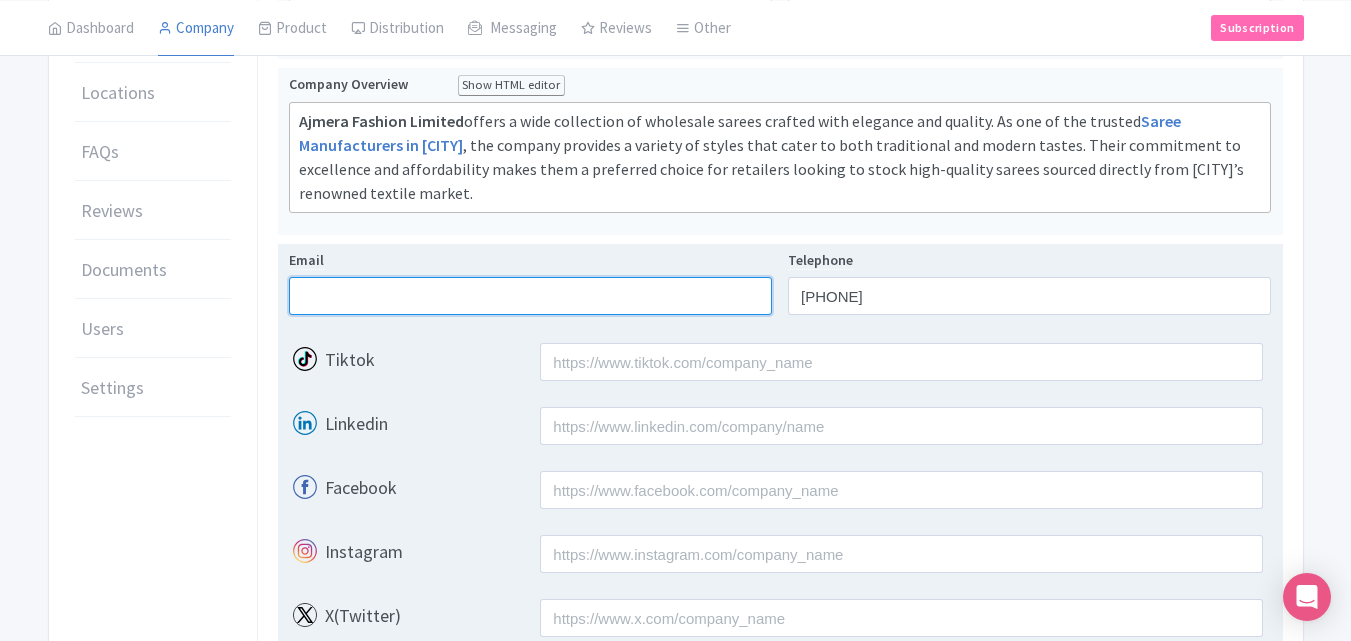type 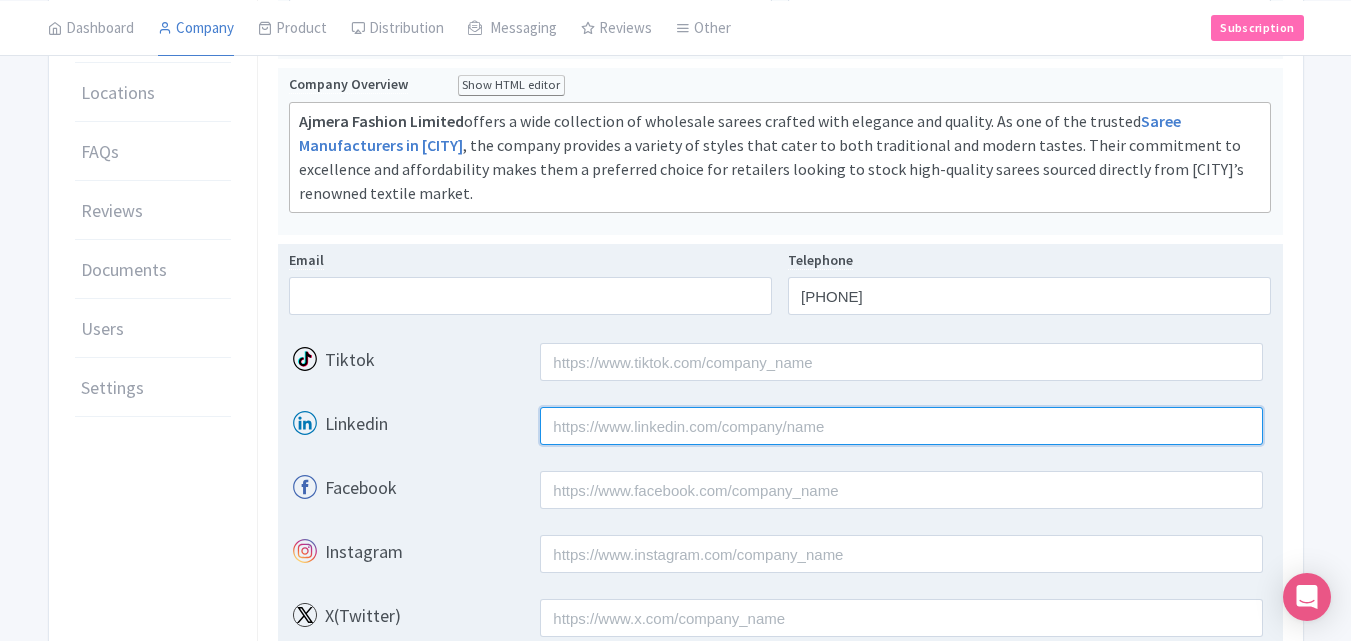 click on "Linkedin" at bounding box center (901, 426) 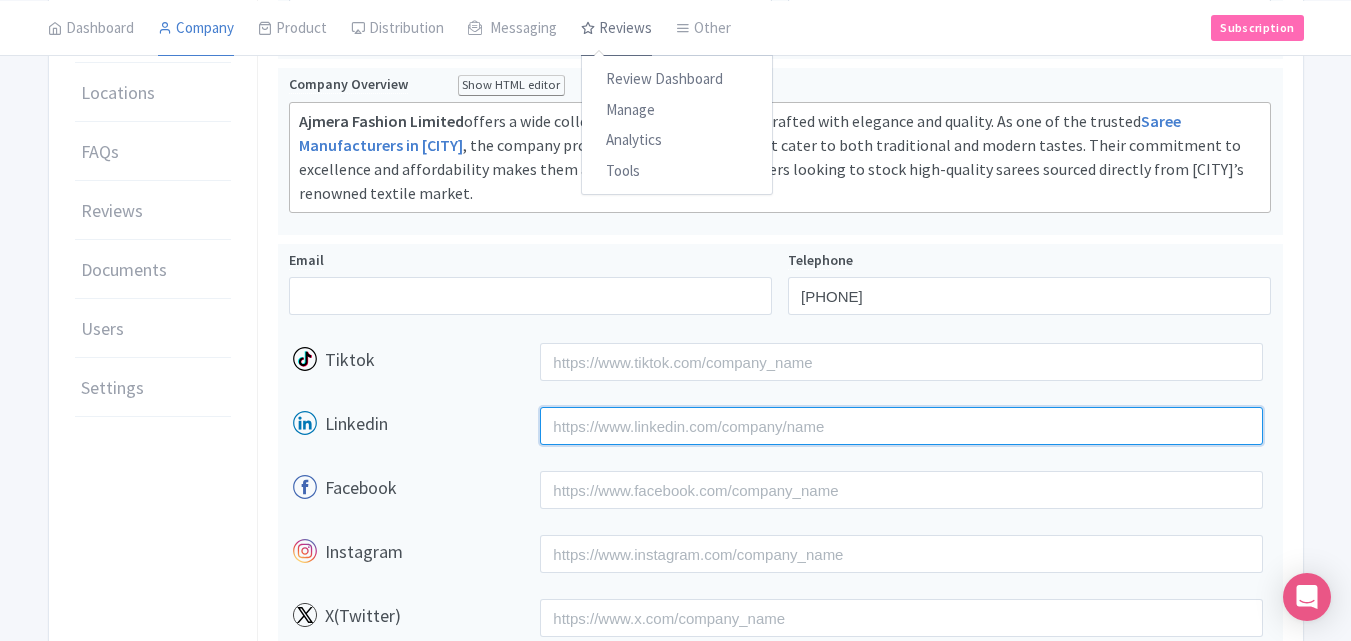 paste on "https://in.linkedin.com/company/ajmerafashionofficial" 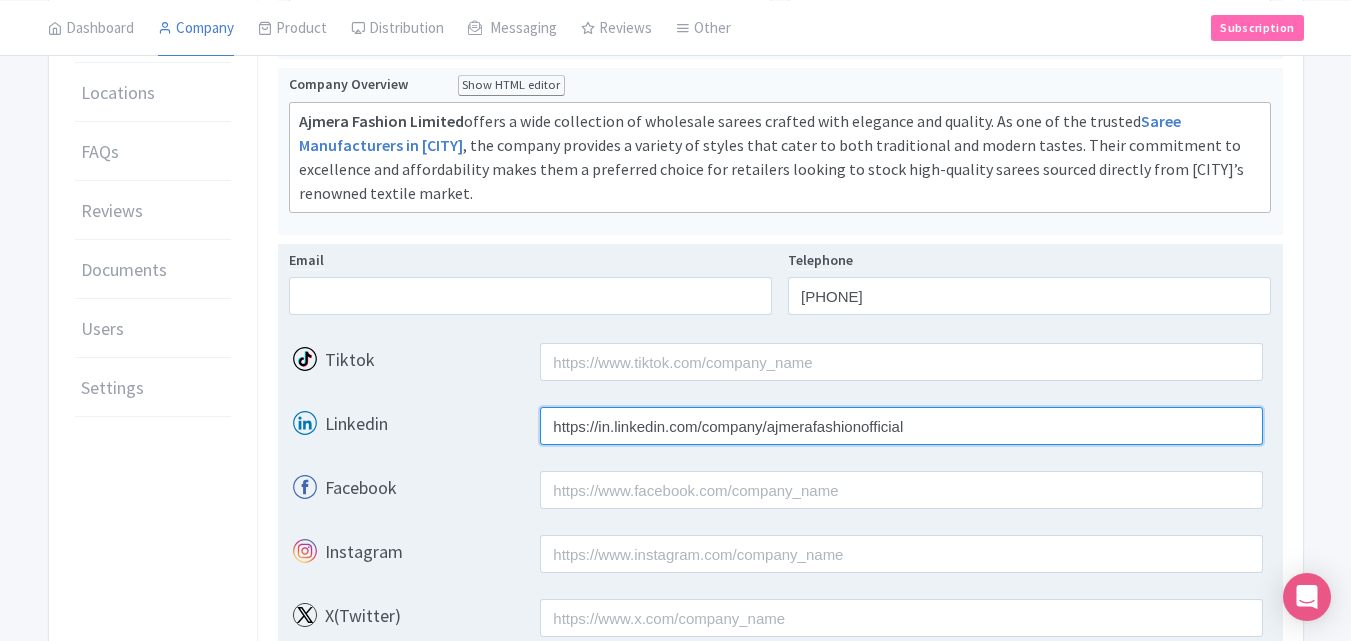 type on "https://in.linkedin.com/company/ajmerafashionofficial" 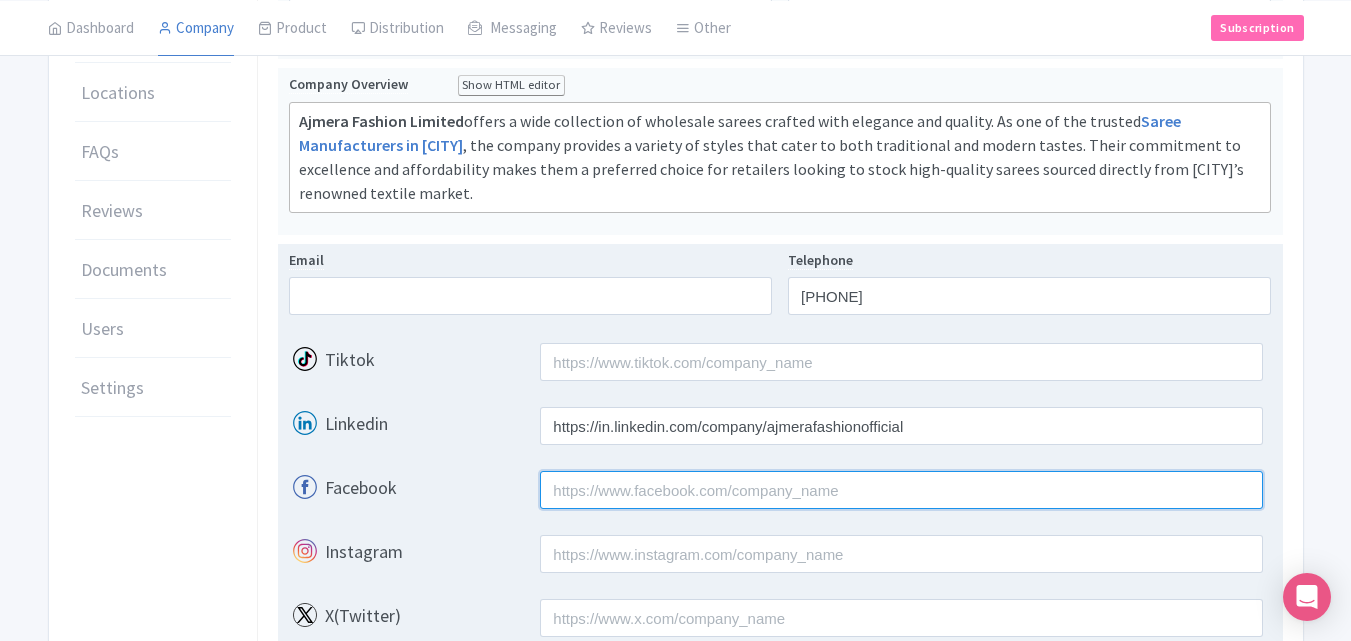 click on "Facebook" at bounding box center (901, 490) 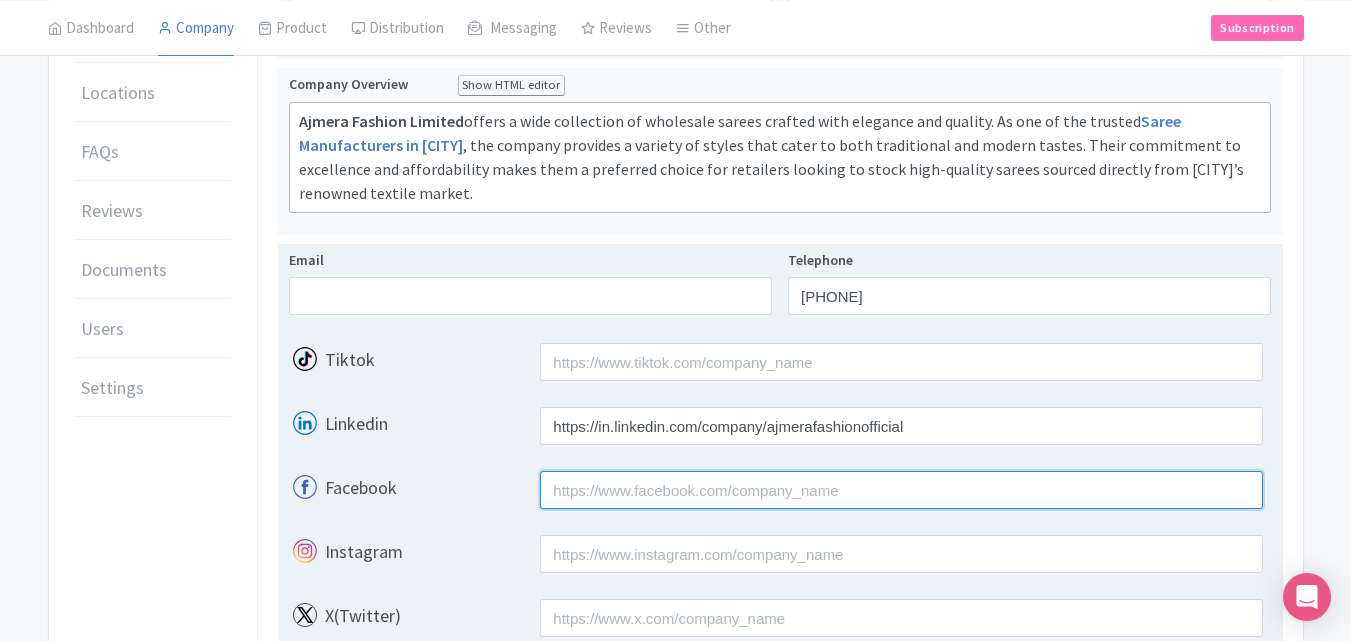 paste on "https://www.facebook.com/ajmerafashionofficial" 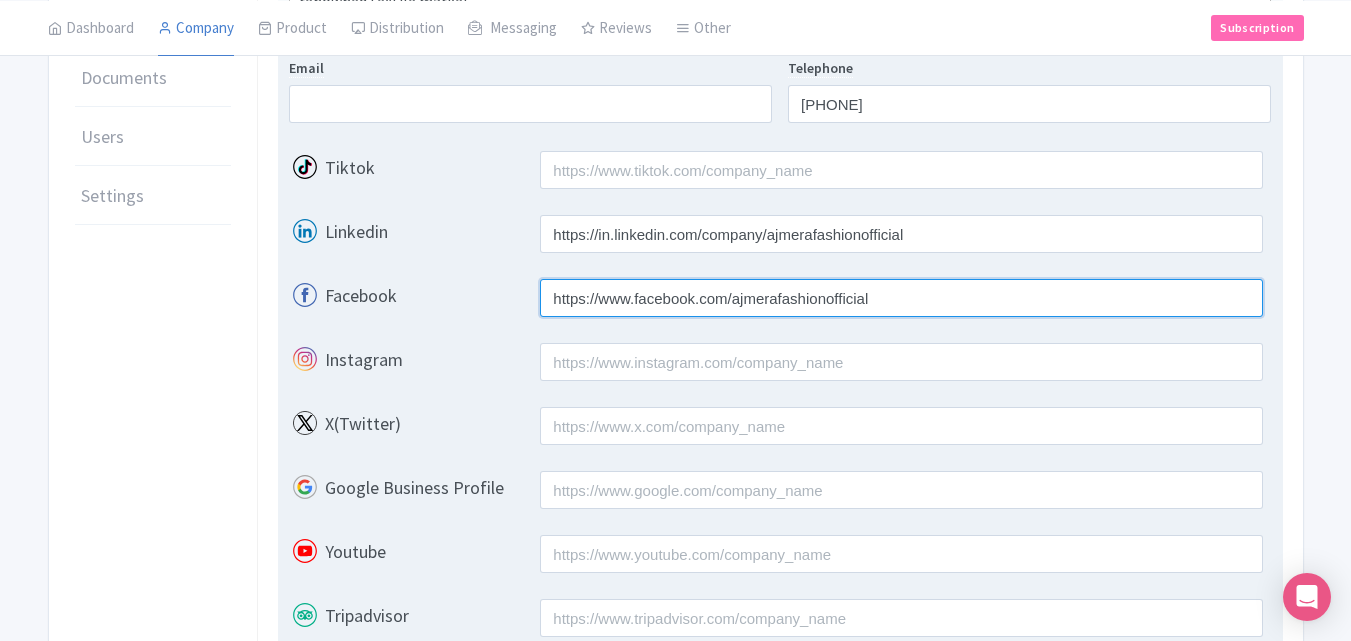 scroll, scrollTop: 600, scrollLeft: 0, axis: vertical 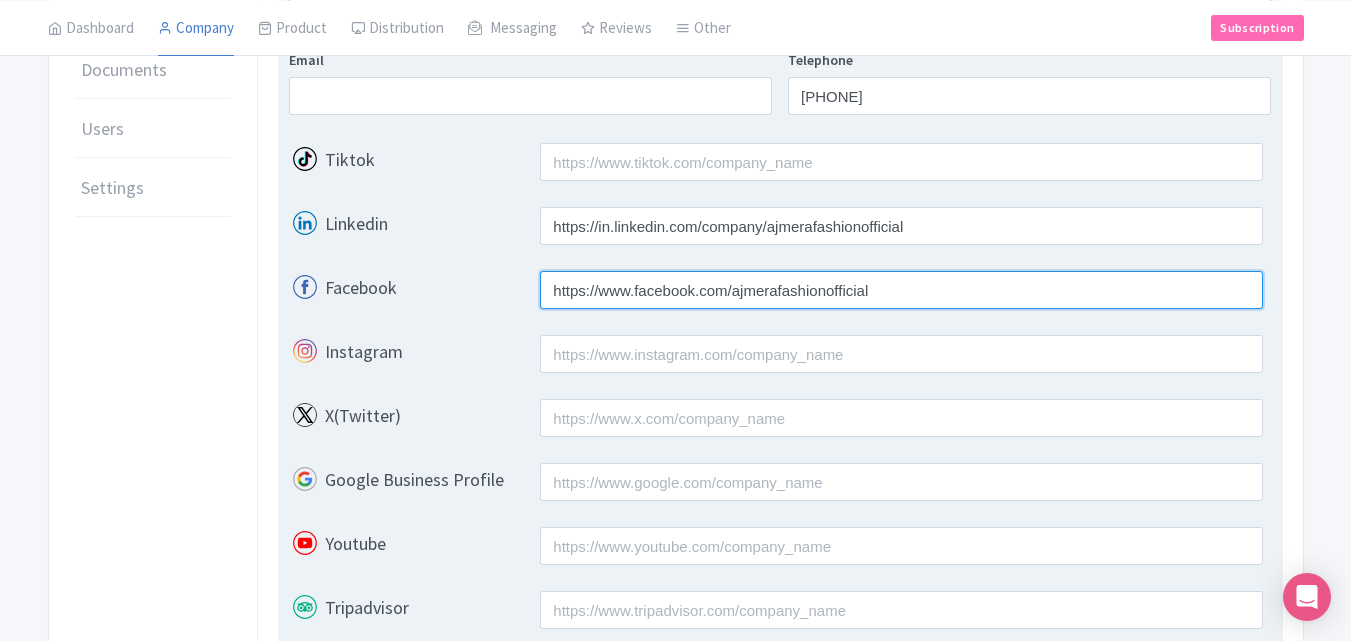 type on "https://www.facebook.com/ajmerafashionofficial" 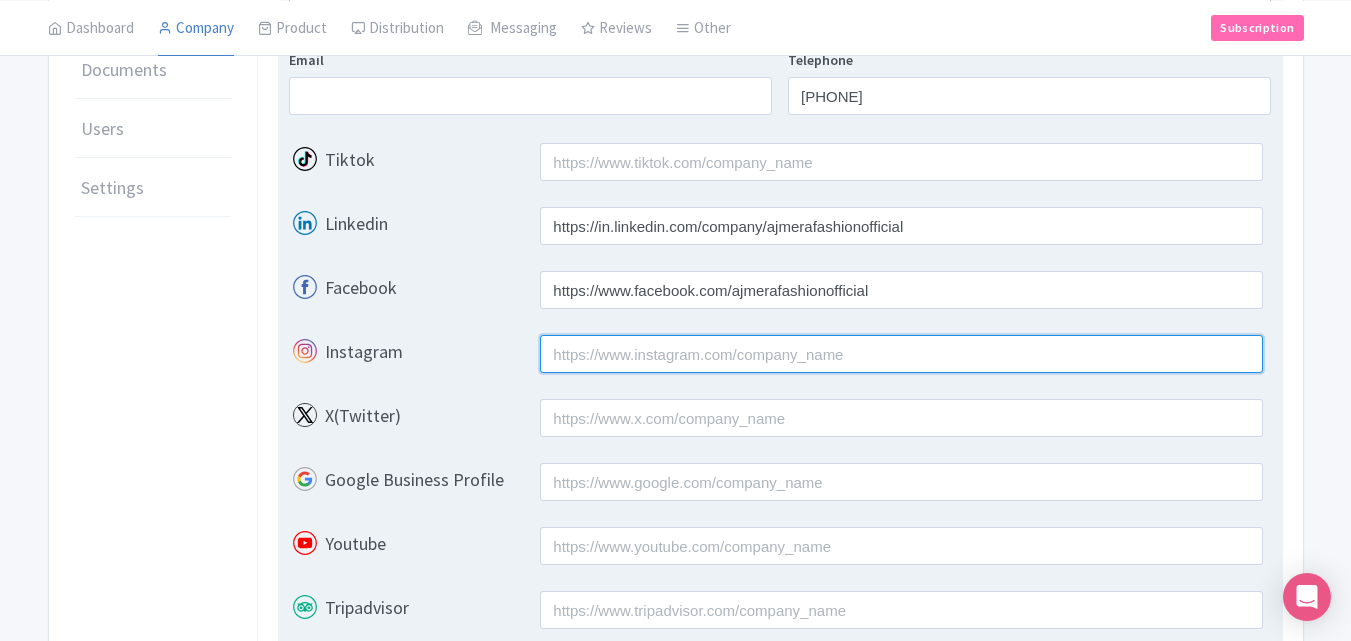 click on "Instagram" at bounding box center [901, 354] 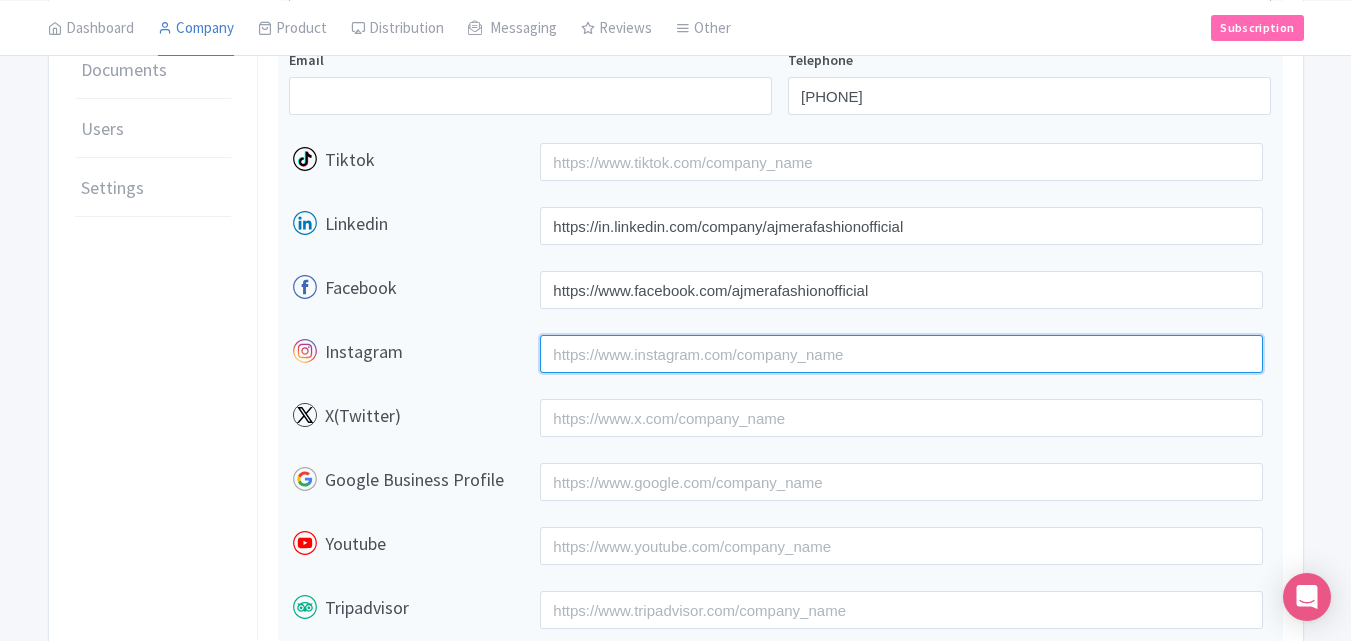 paste on "https://www.instagram.com/ajmerafashion/" 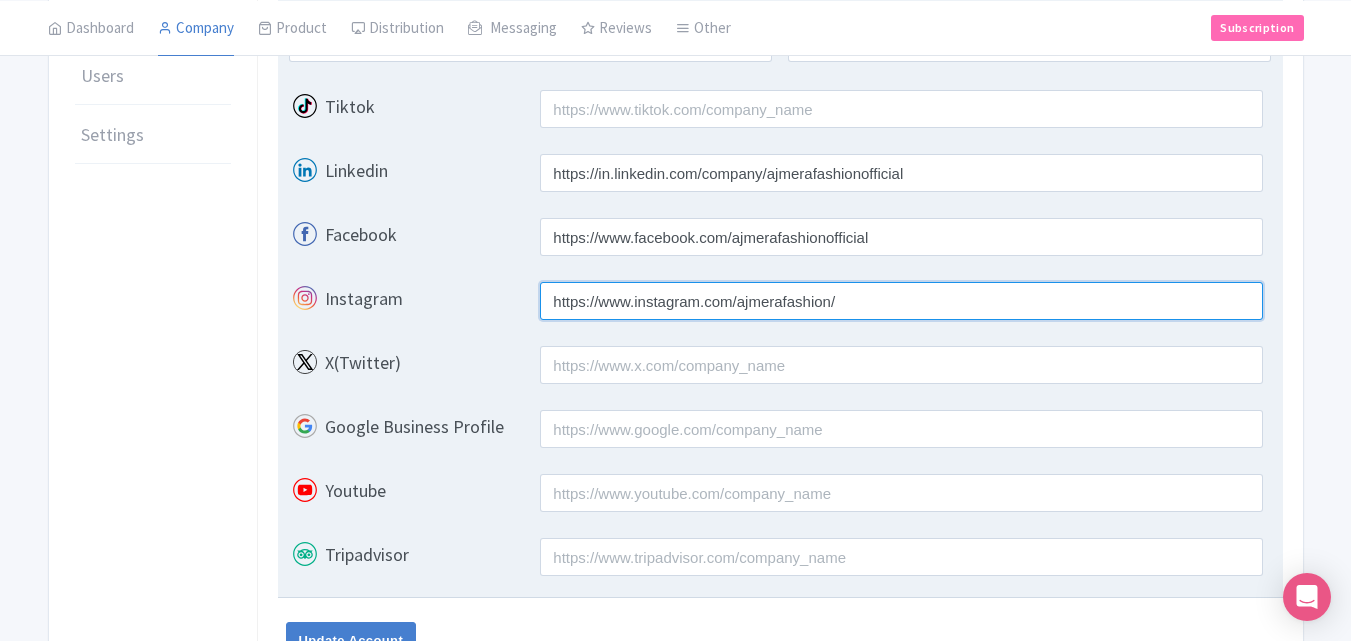 scroll, scrollTop: 700, scrollLeft: 0, axis: vertical 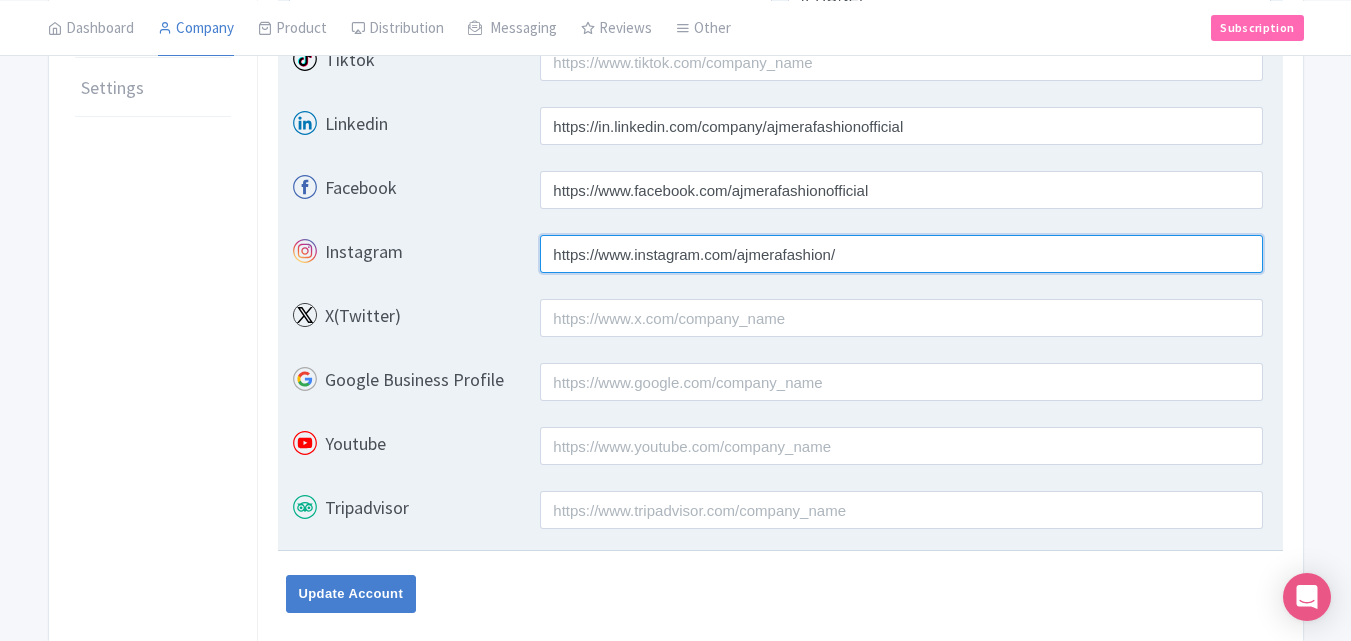 type on "https://www.instagram.com/ajmerafashion/" 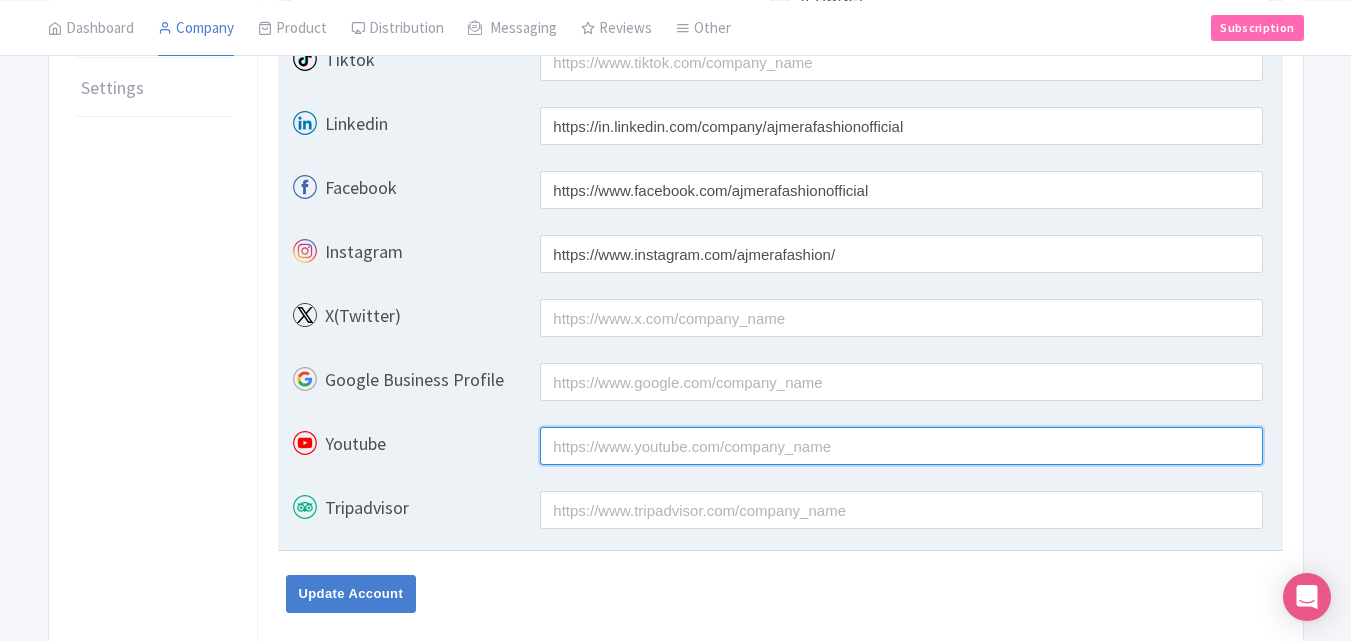 click on "Youtube" at bounding box center (901, 446) 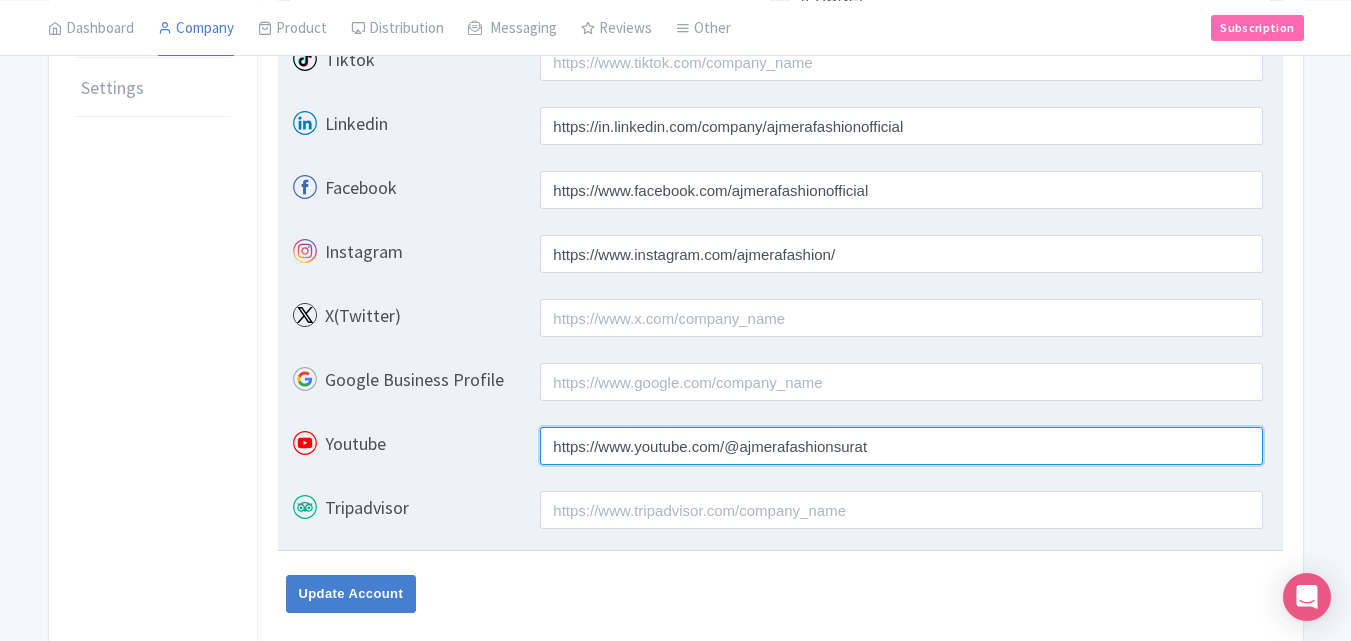 scroll, scrollTop: 787, scrollLeft: 0, axis: vertical 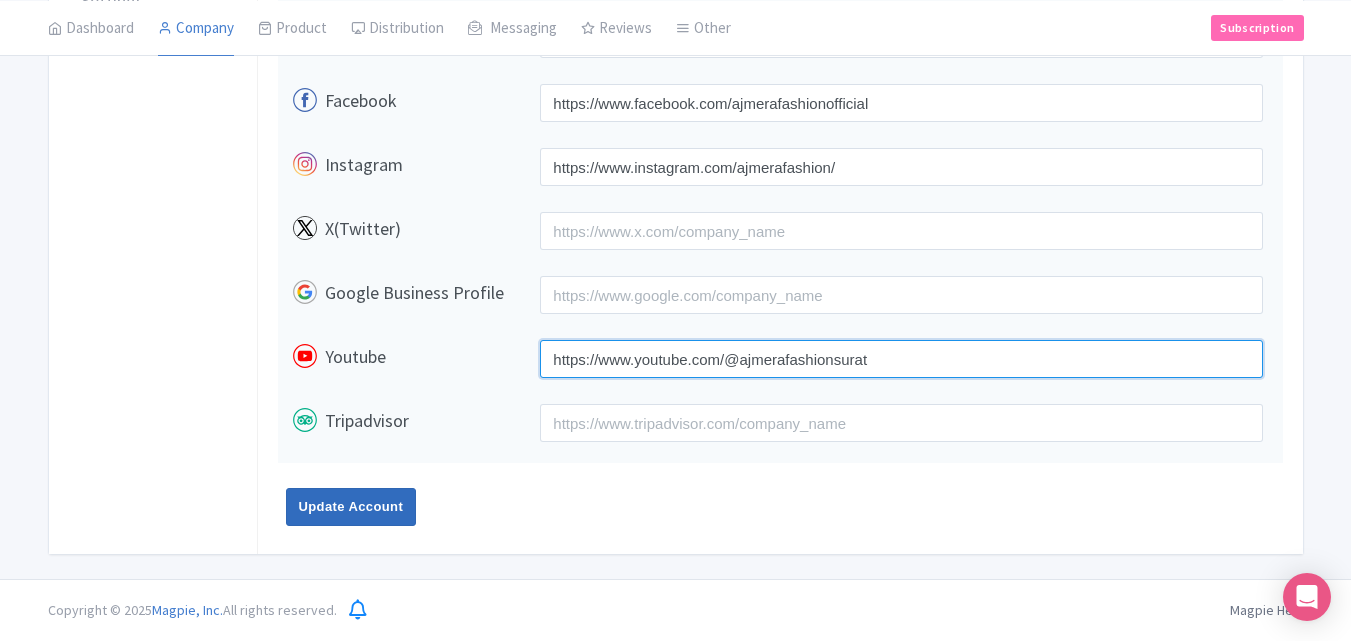 type on "https://www.youtube.com/@ajmerafashionsurat" 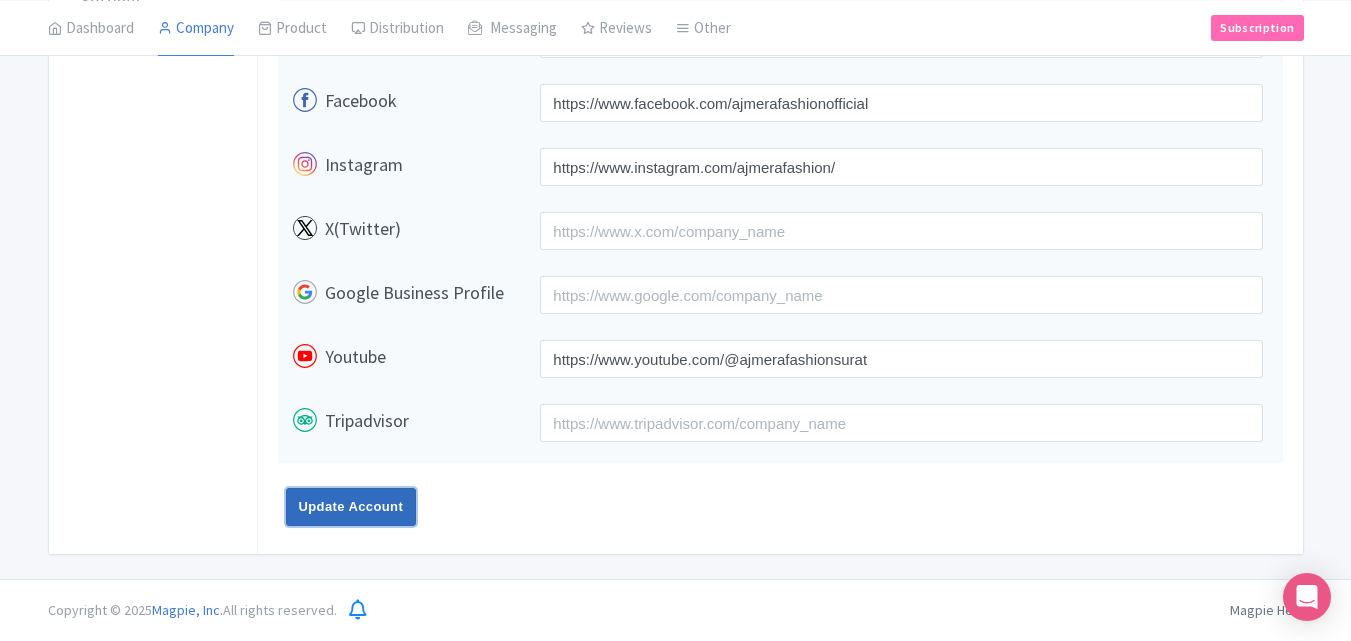 click on "Update Account" at bounding box center [351, 507] 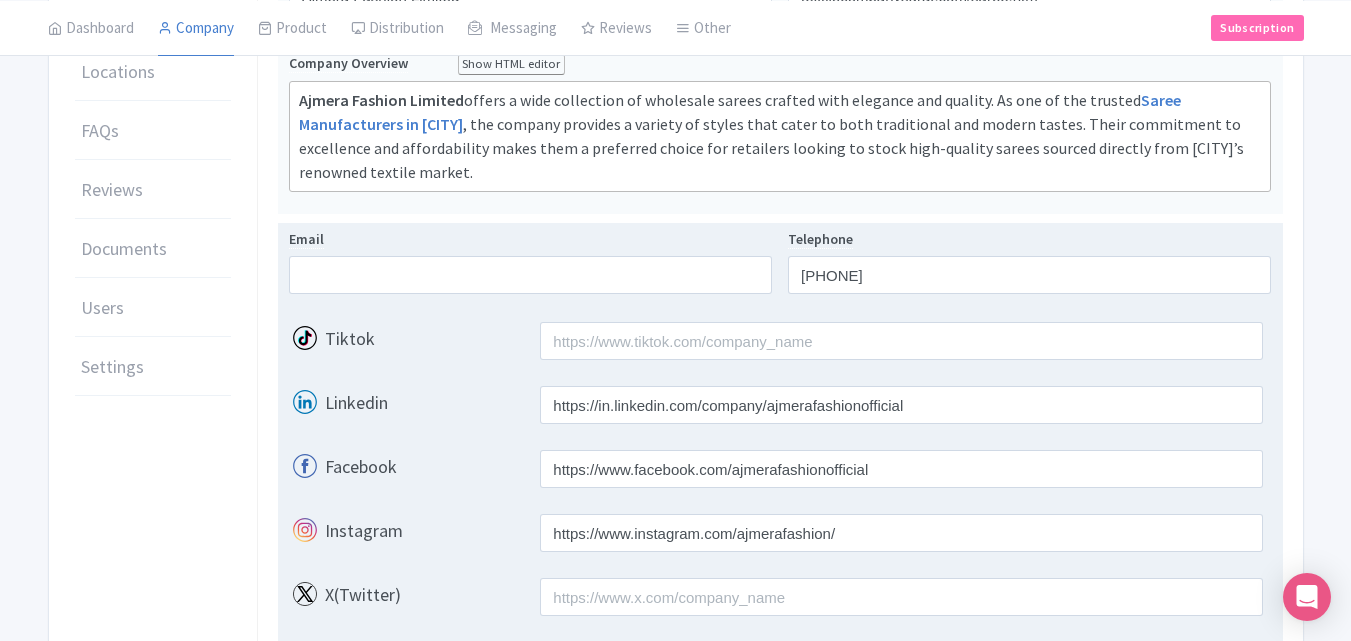 scroll, scrollTop: 387, scrollLeft: 0, axis: vertical 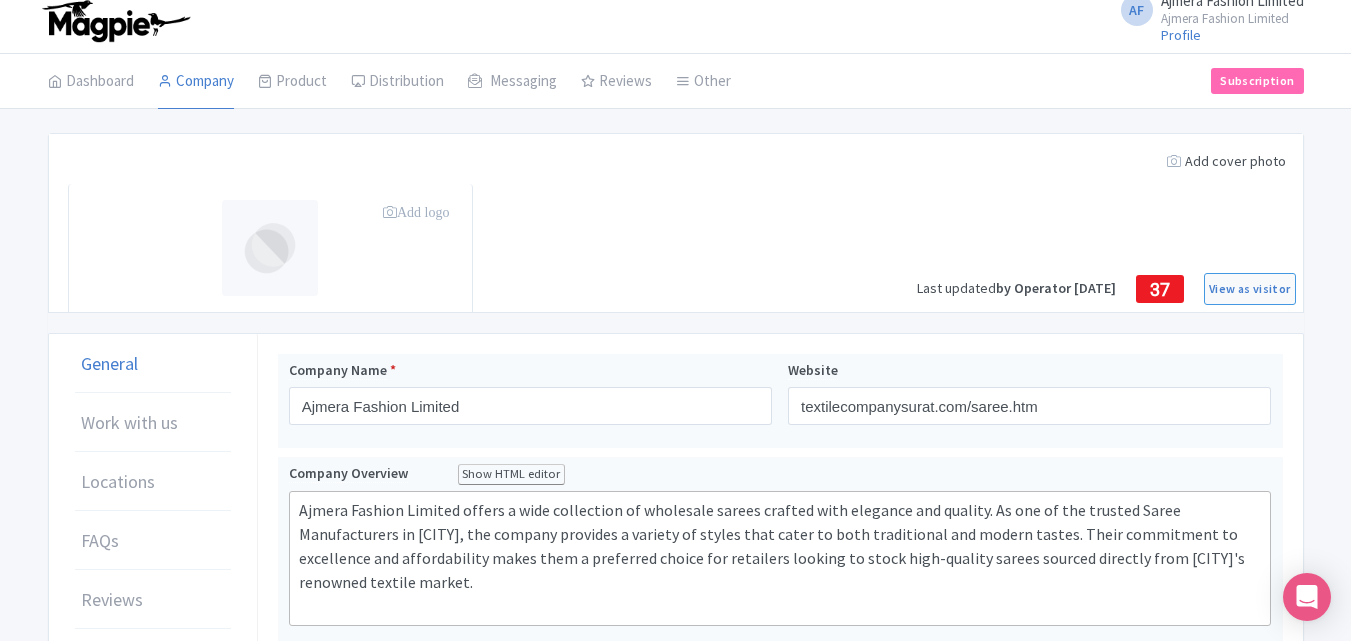 click on "Add logo" at bounding box center [416, 212] 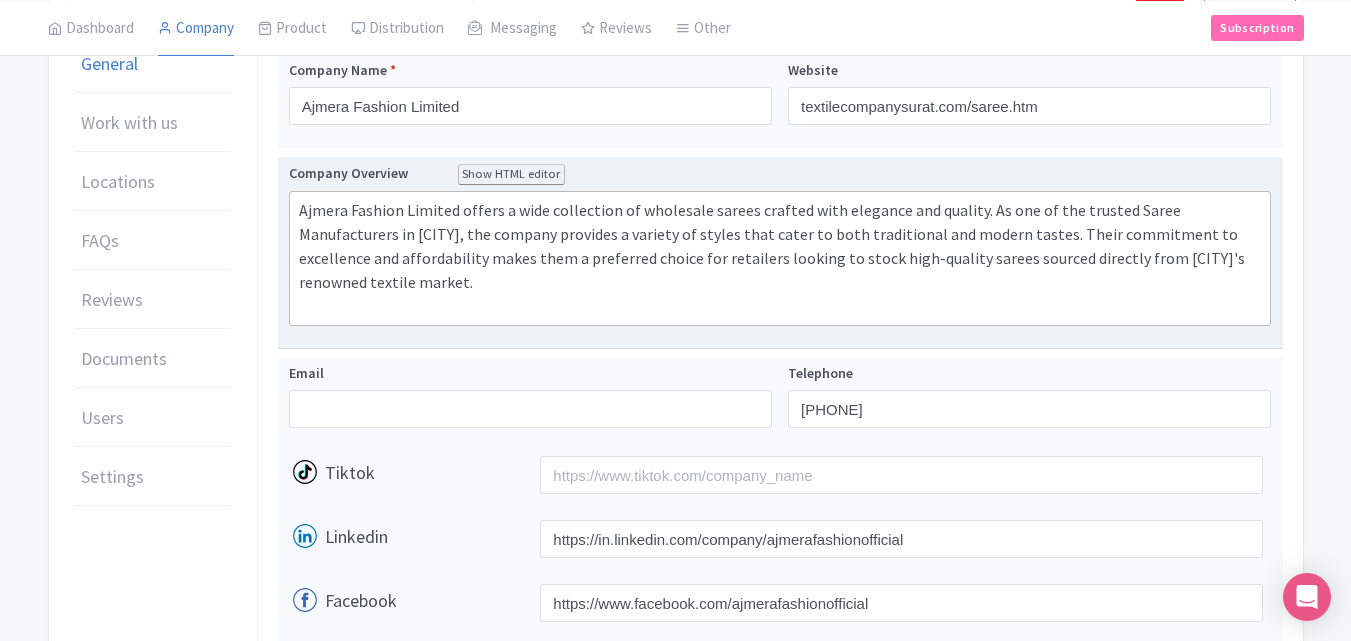 scroll, scrollTop: 211, scrollLeft: 0, axis: vertical 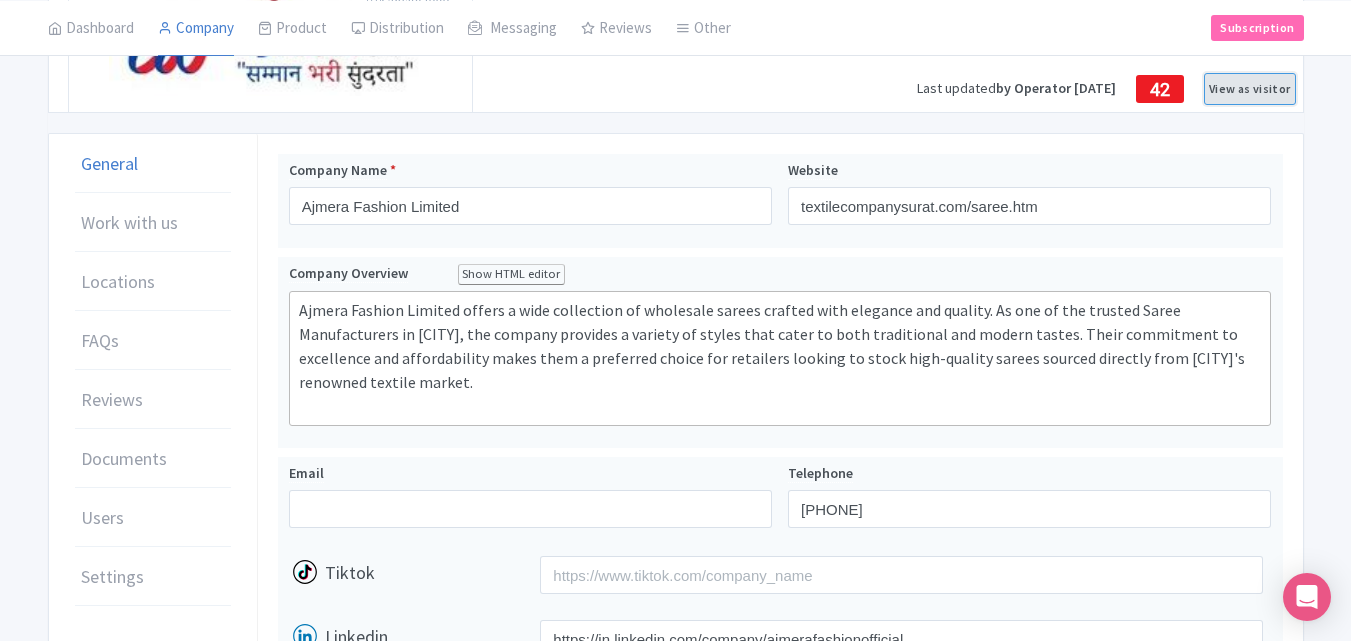 click on "View as visitor" at bounding box center (1249, 89) 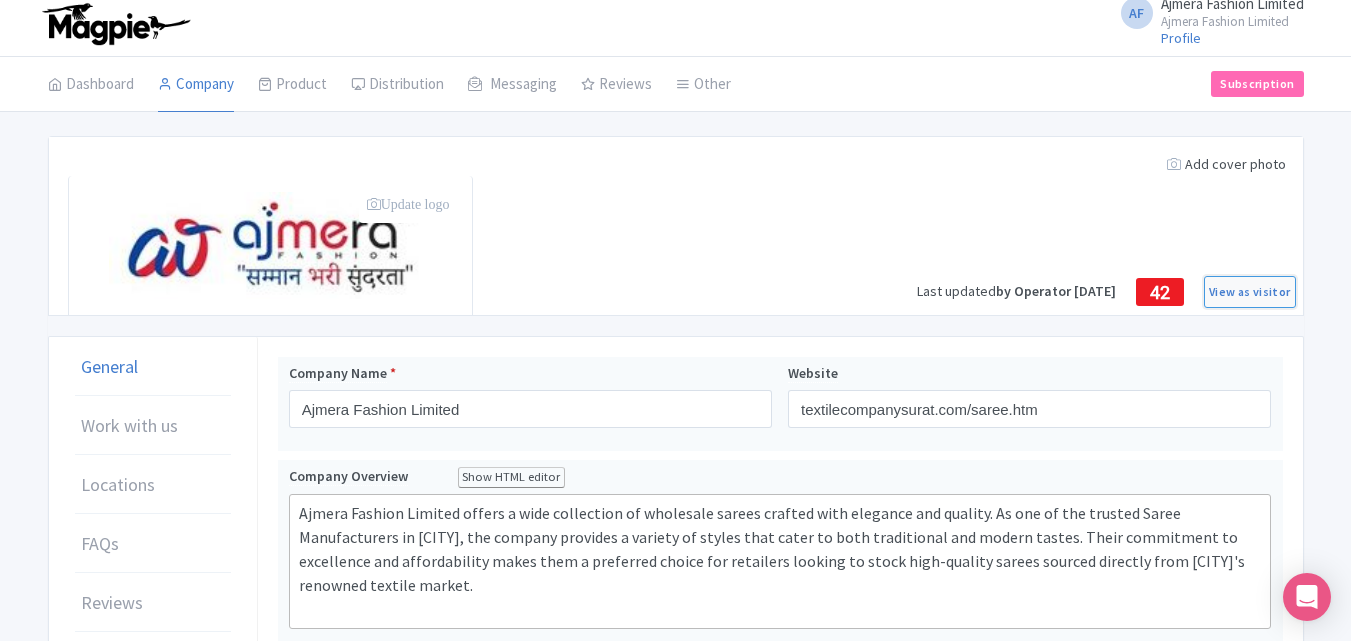 scroll, scrollTop: 0, scrollLeft: 0, axis: both 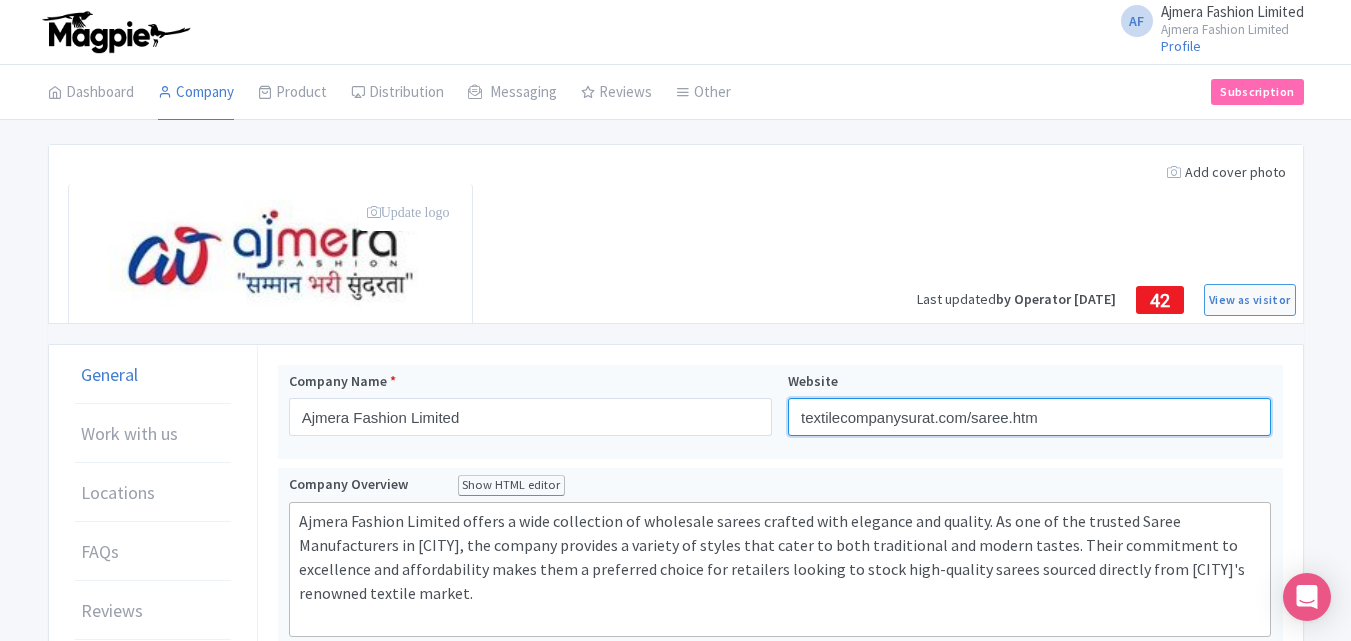 drag, startPoint x: 968, startPoint y: 423, endPoint x: 907, endPoint y: 340, distance: 103.00485 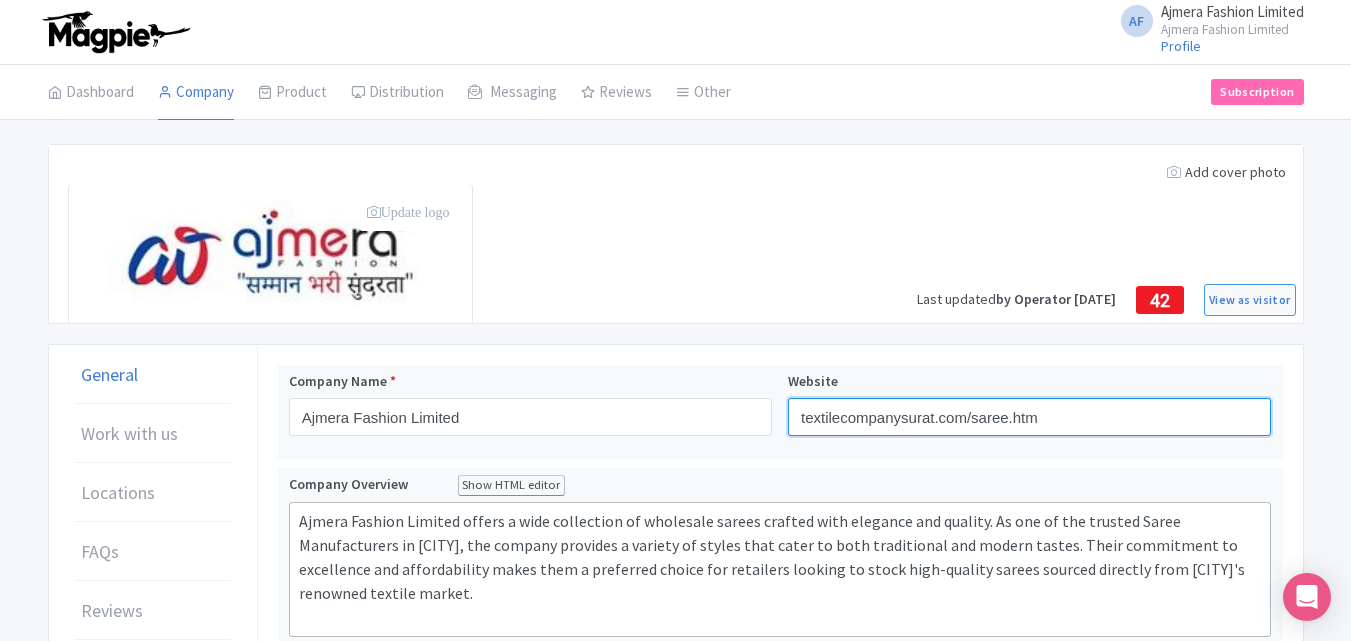 click on "textilecompanysurat.com/saree.htm" at bounding box center [1029, 417] 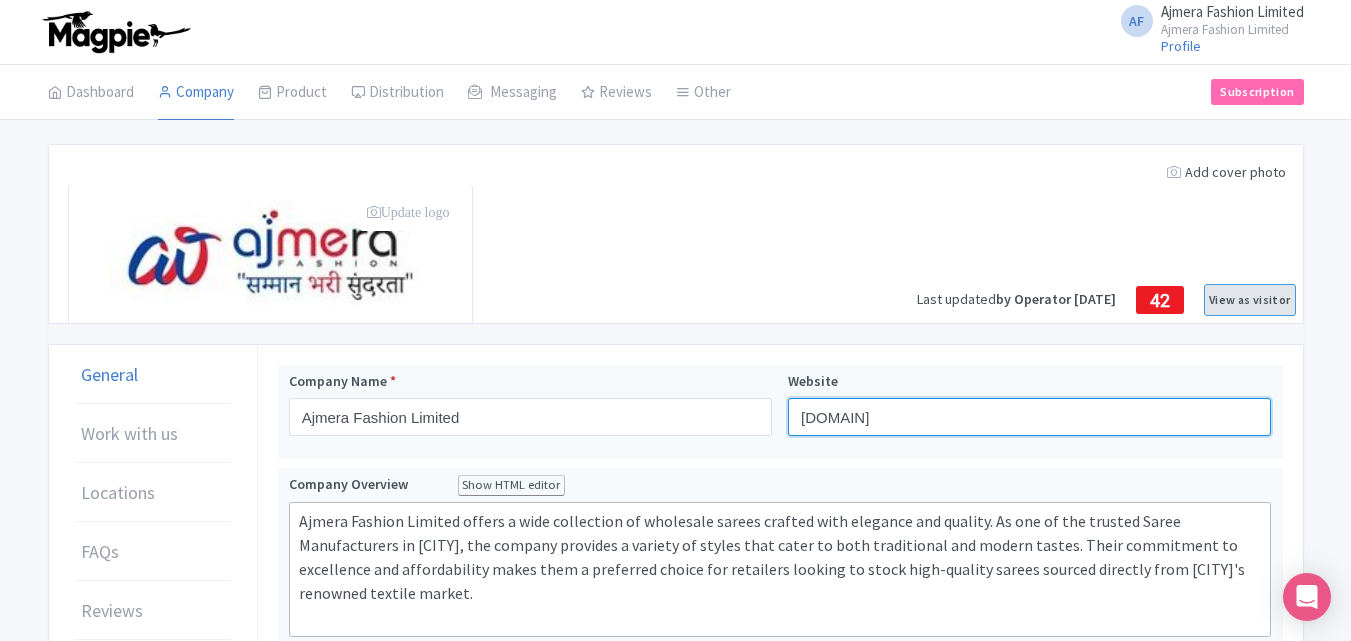 type on "textilecompanysurat.com" 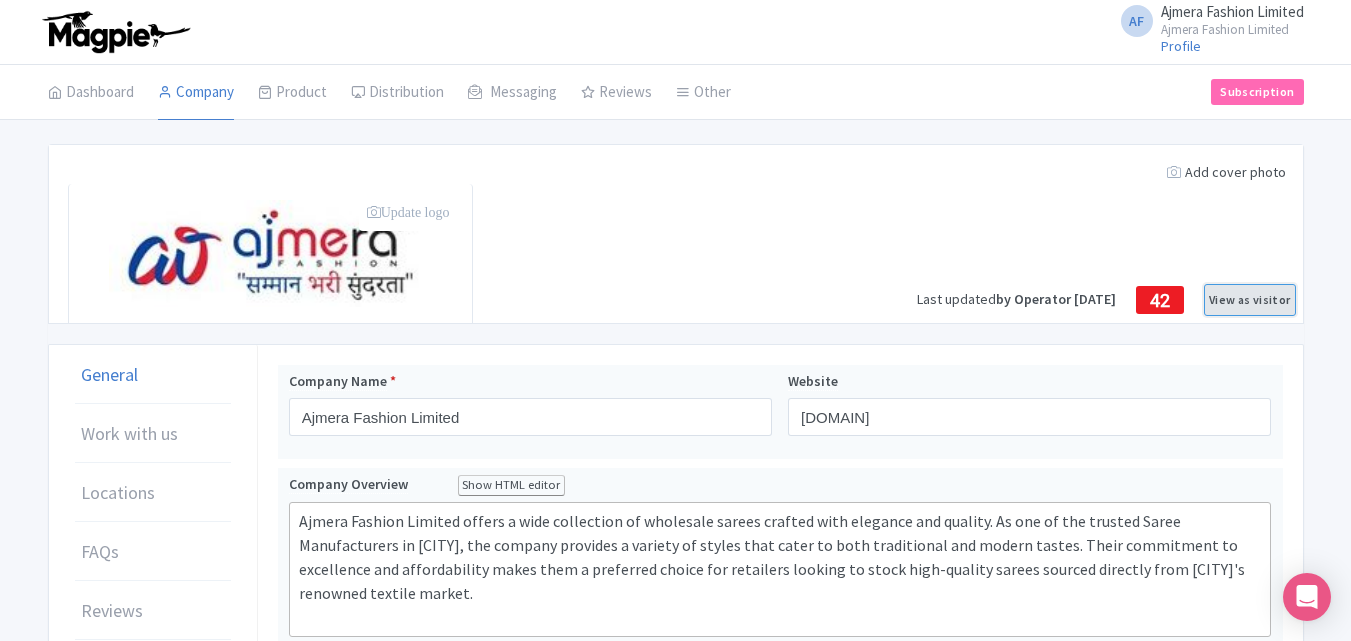 click on "View as visitor" at bounding box center (1249, 300) 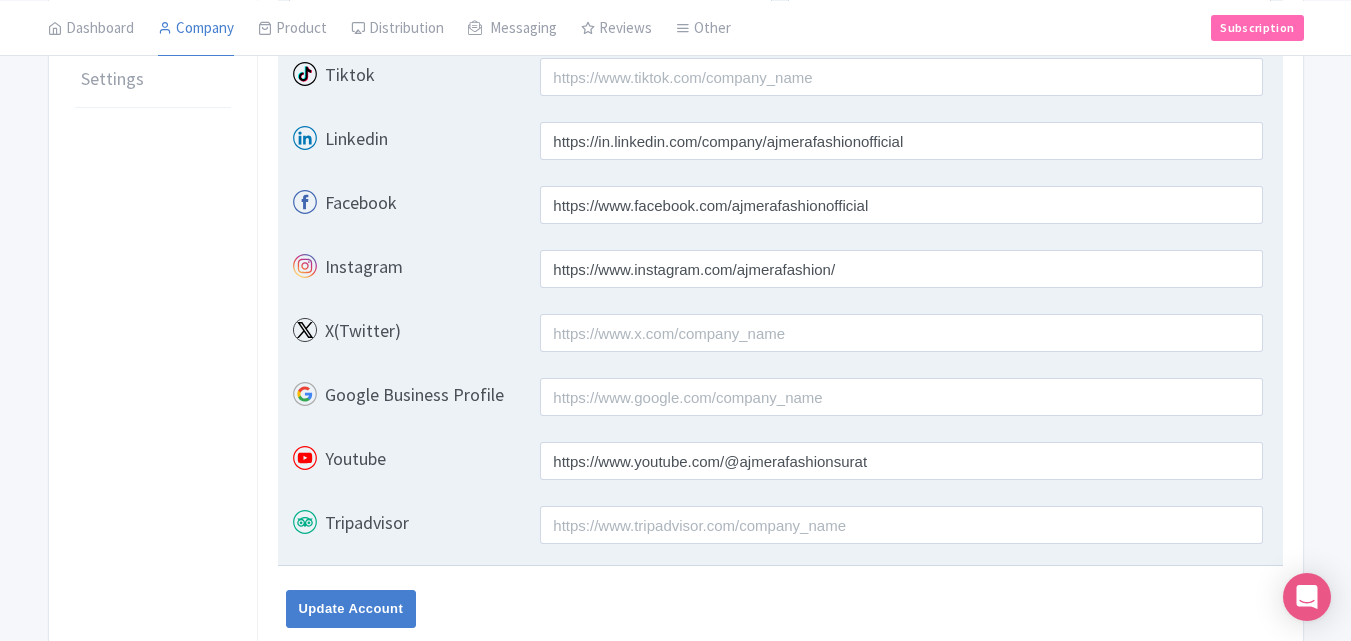 scroll, scrollTop: 811, scrollLeft: 0, axis: vertical 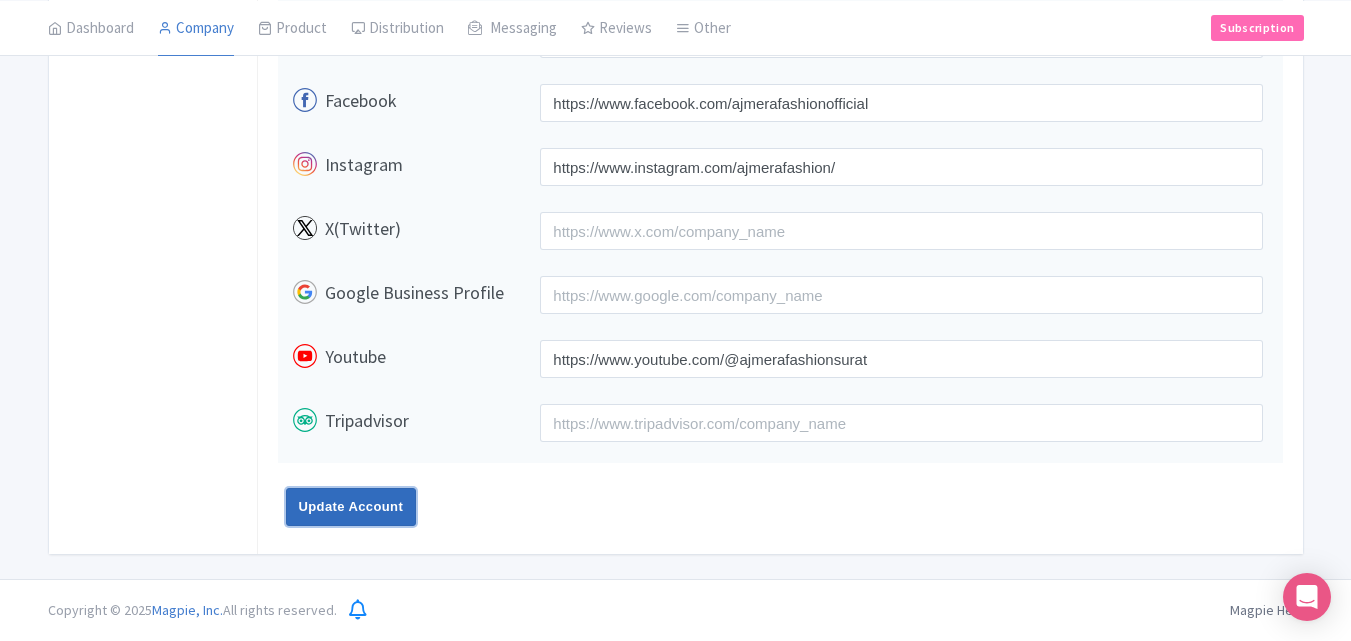 click on "Update Account" at bounding box center [351, 507] 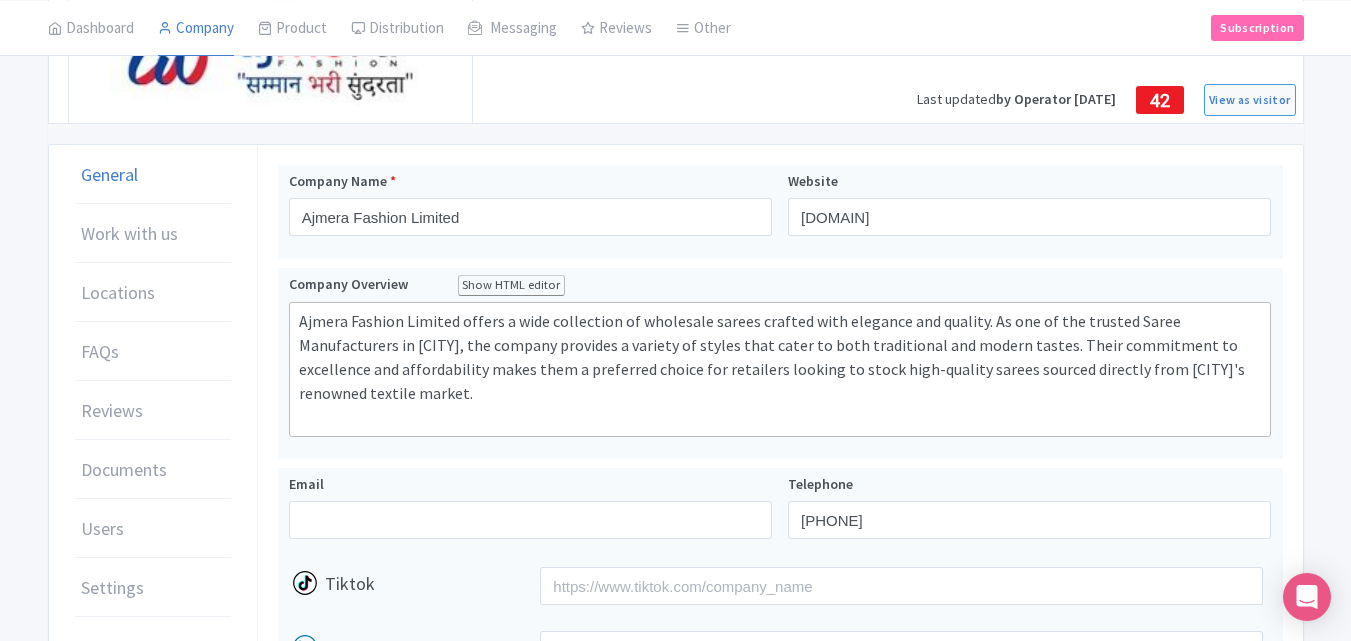 scroll, scrollTop: 1, scrollLeft: 0, axis: vertical 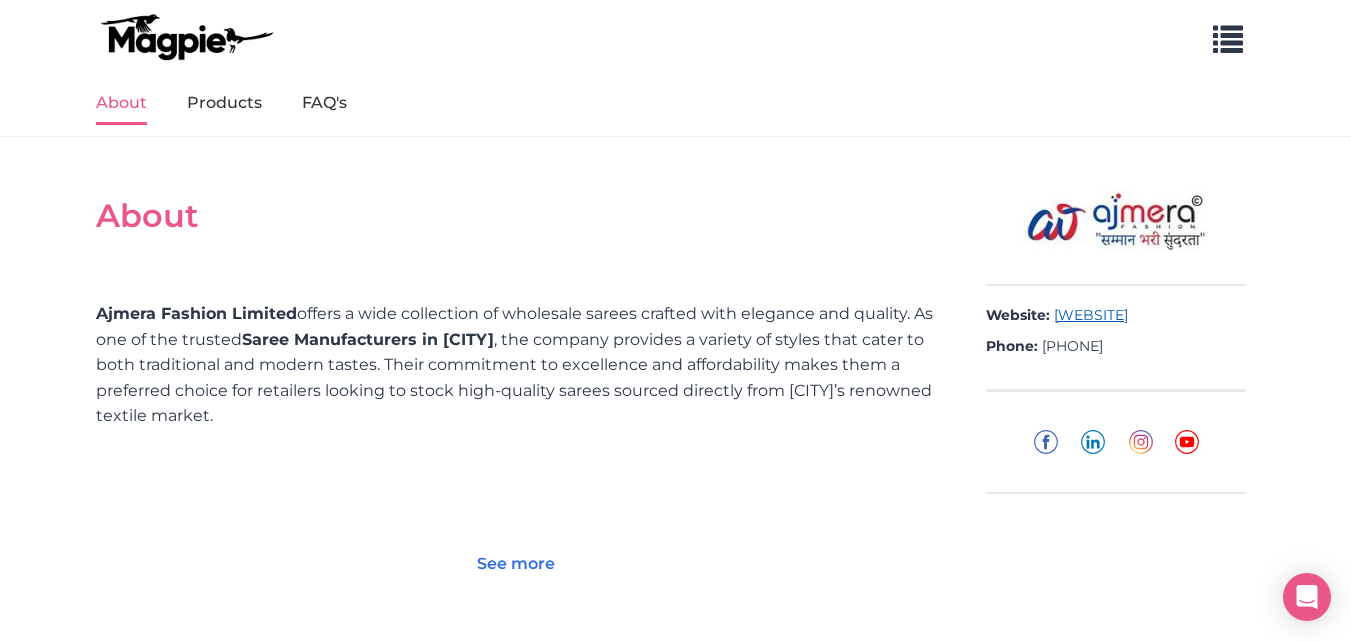 click on "[WEBSITE]" at bounding box center (1091, 316) 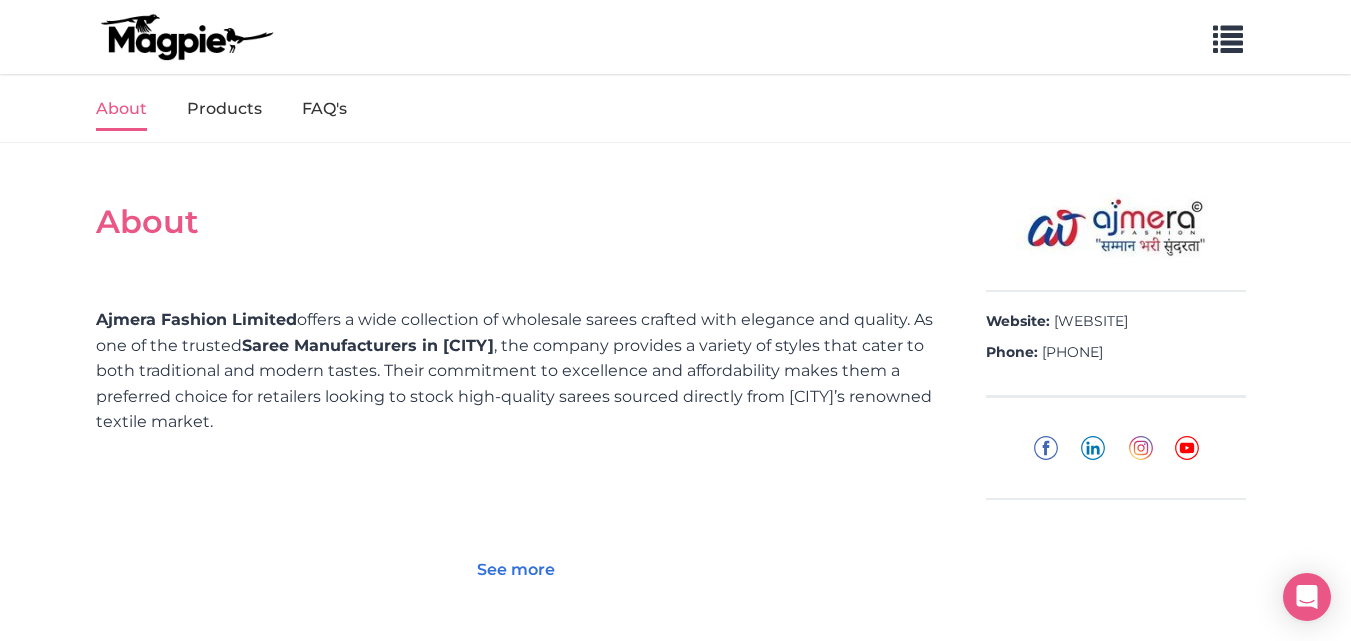 scroll, scrollTop: 0, scrollLeft: 0, axis: both 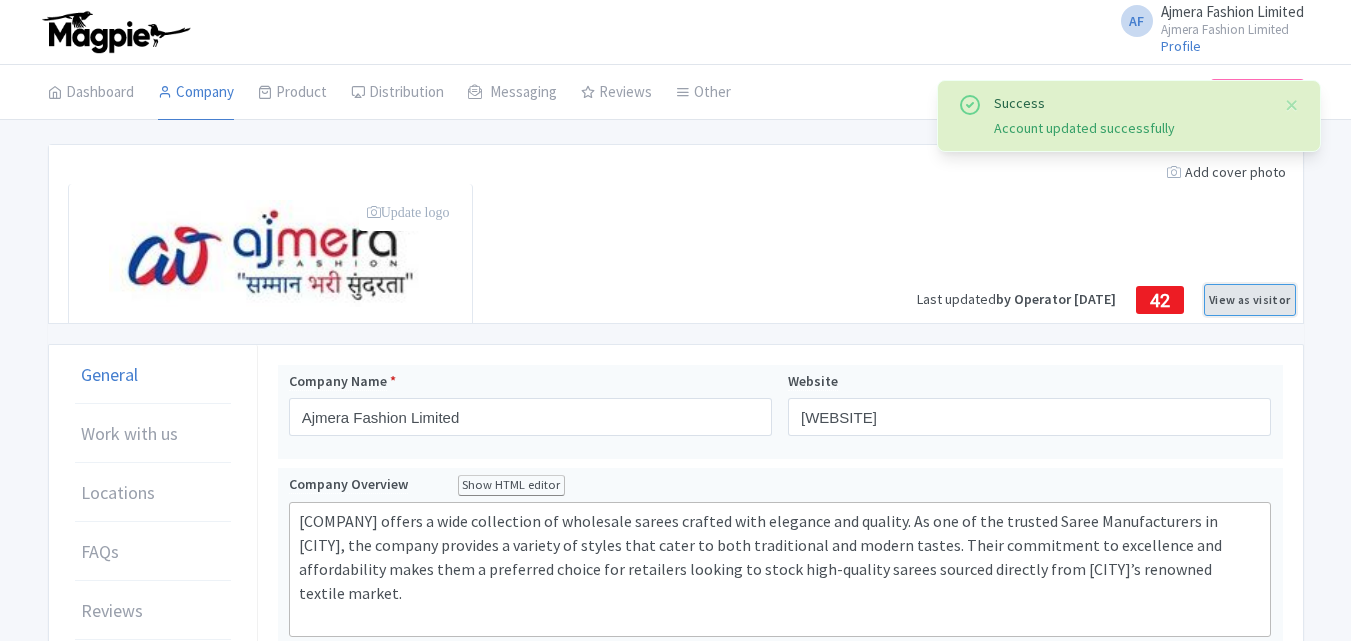 click on "View as visitor" at bounding box center (1249, 300) 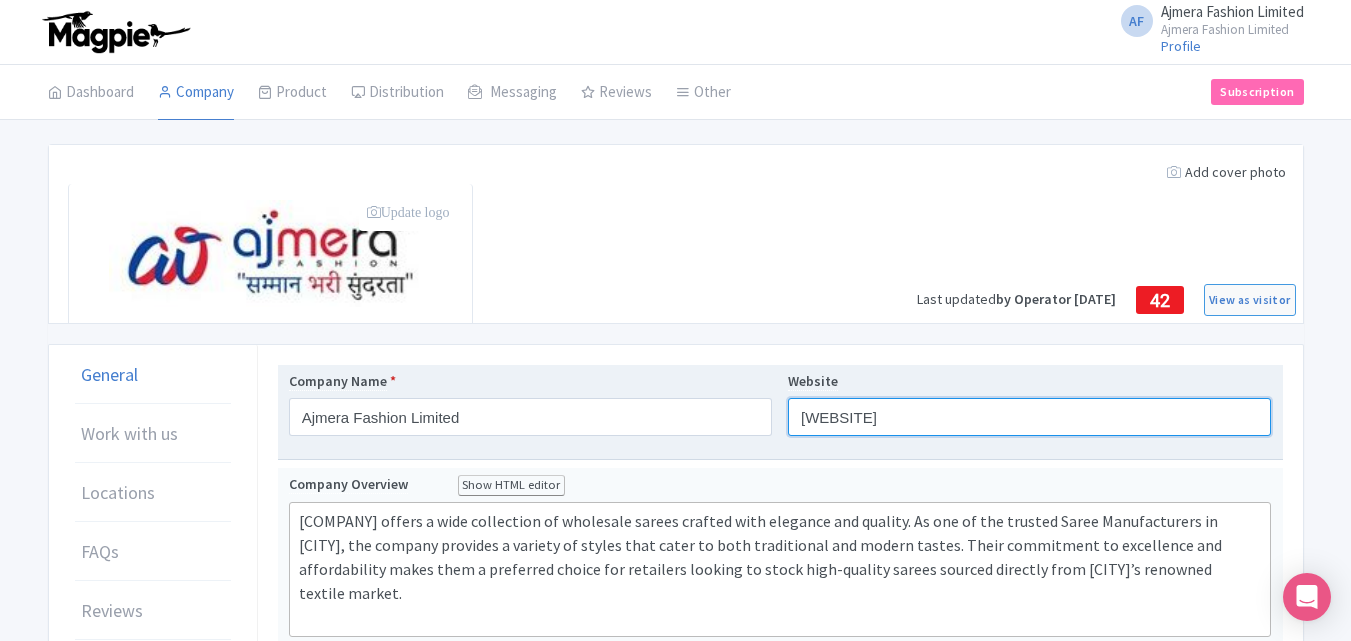 click on "[WEBSITE]" at bounding box center (1029, 417) 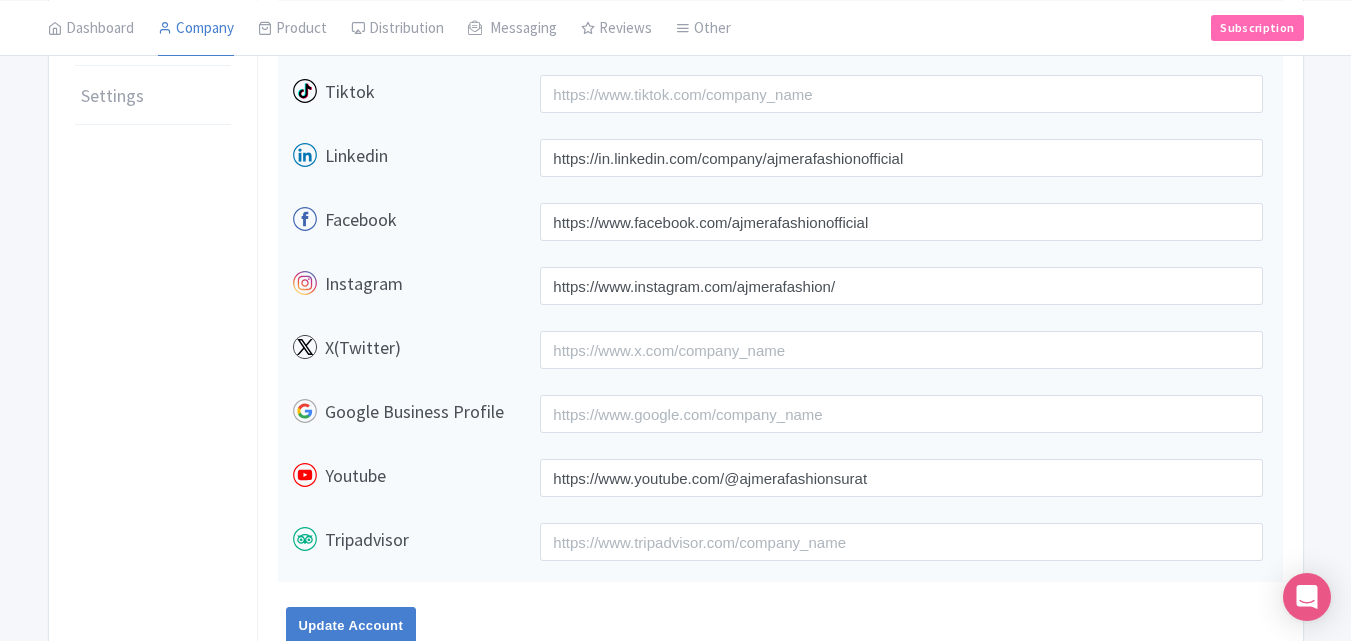 scroll, scrollTop: 811, scrollLeft: 0, axis: vertical 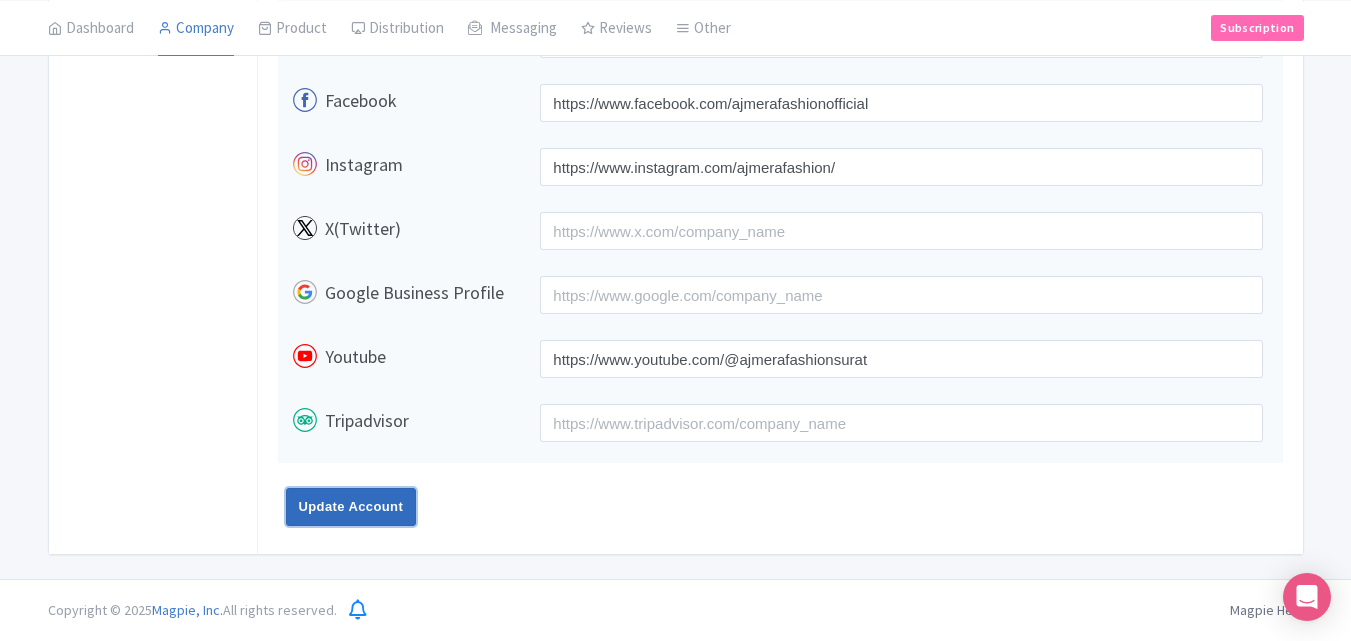 click on "Update Account" at bounding box center [351, 507] 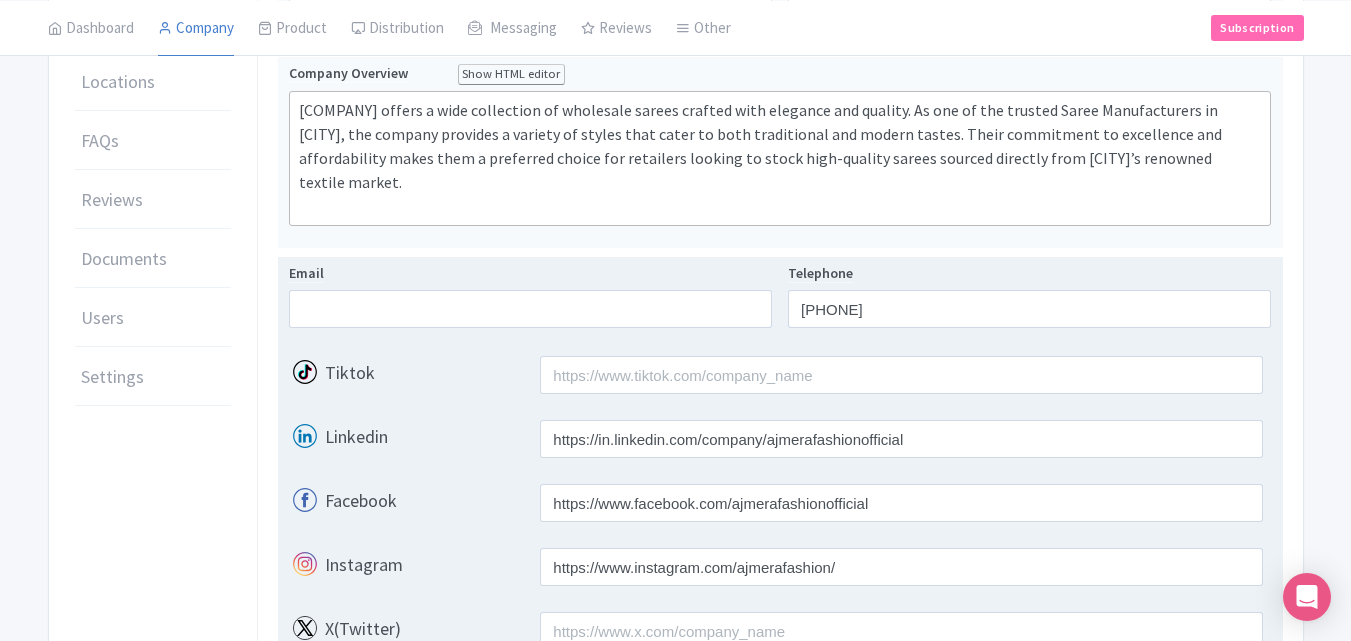 scroll, scrollTop: 305, scrollLeft: 0, axis: vertical 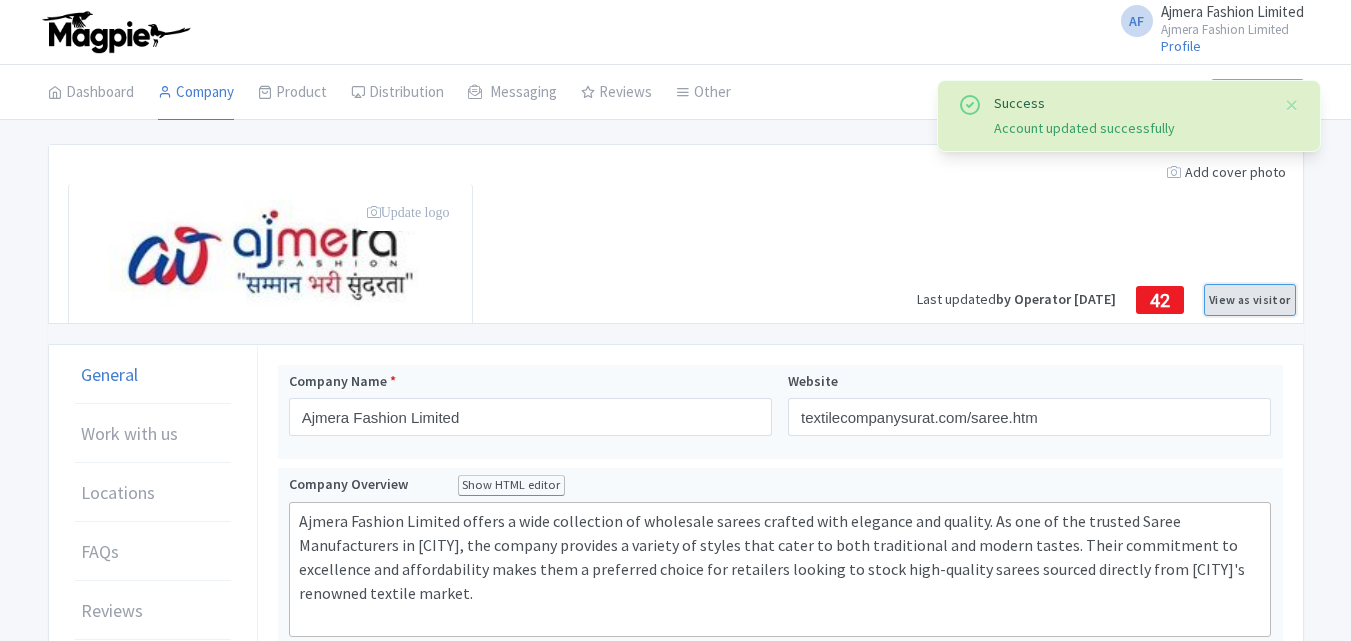 click on "View as visitor" at bounding box center (1249, 300) 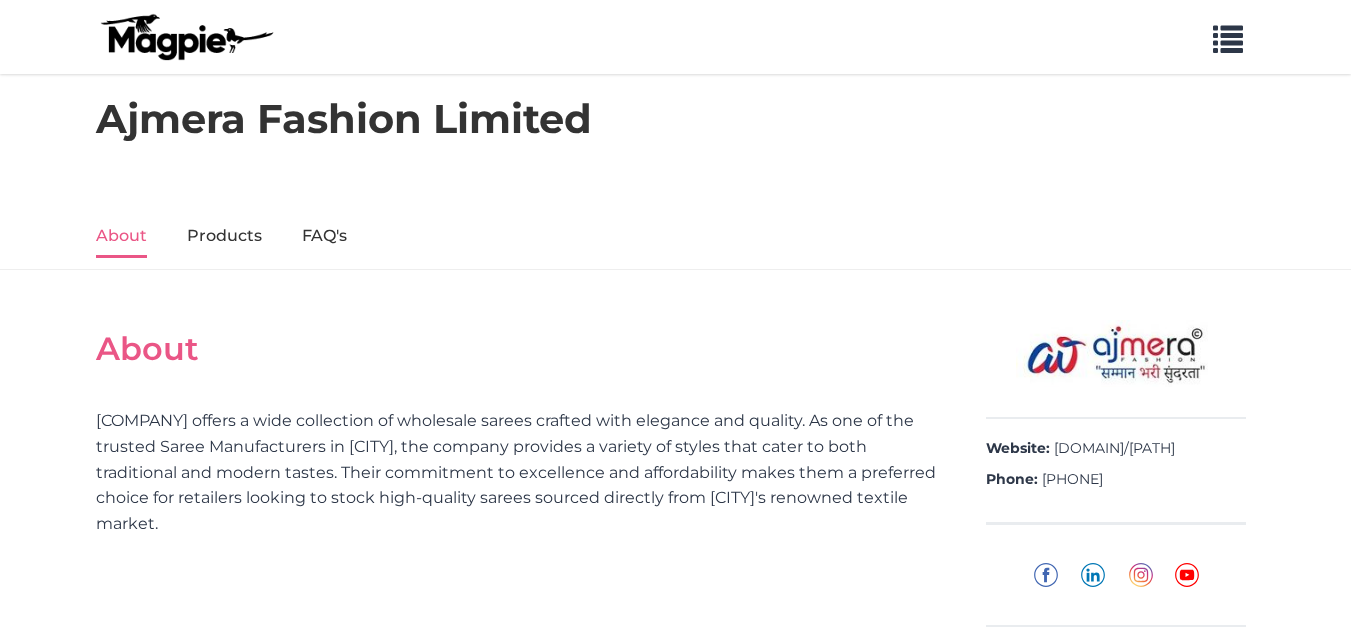 scroll, scrollTop: 100, scrollLeft: 0, axis: vertical 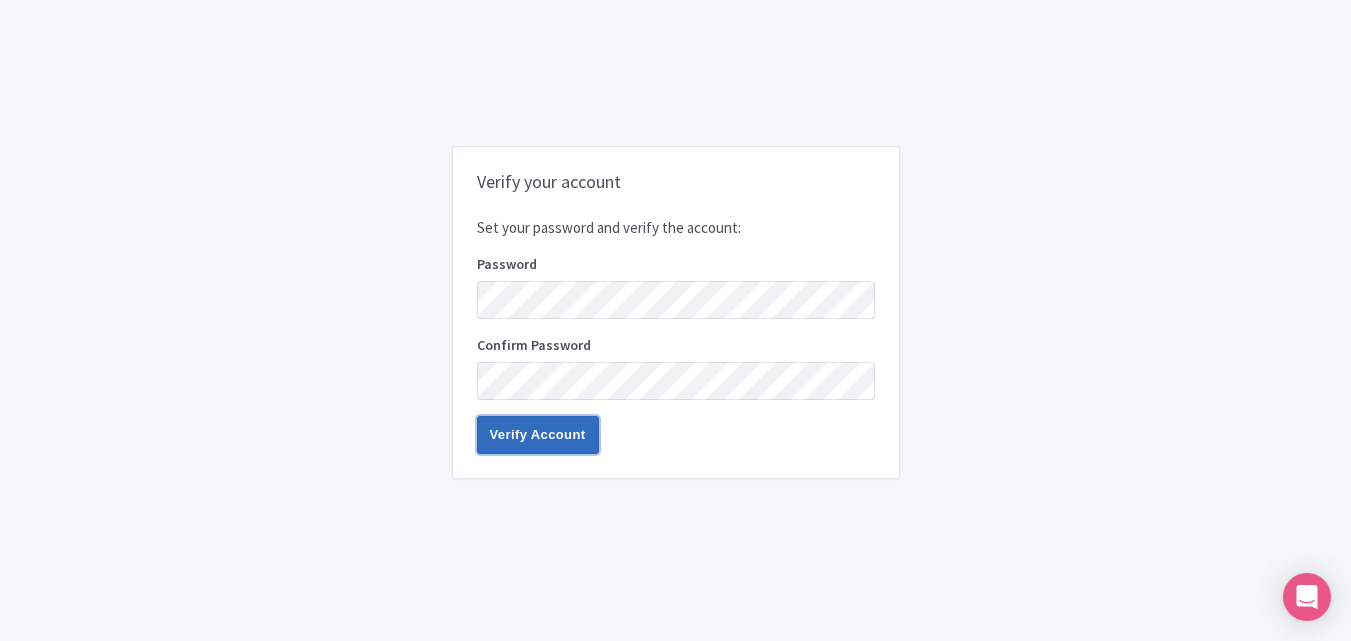 click on "Verify Account" at bounding box center (538, 435) 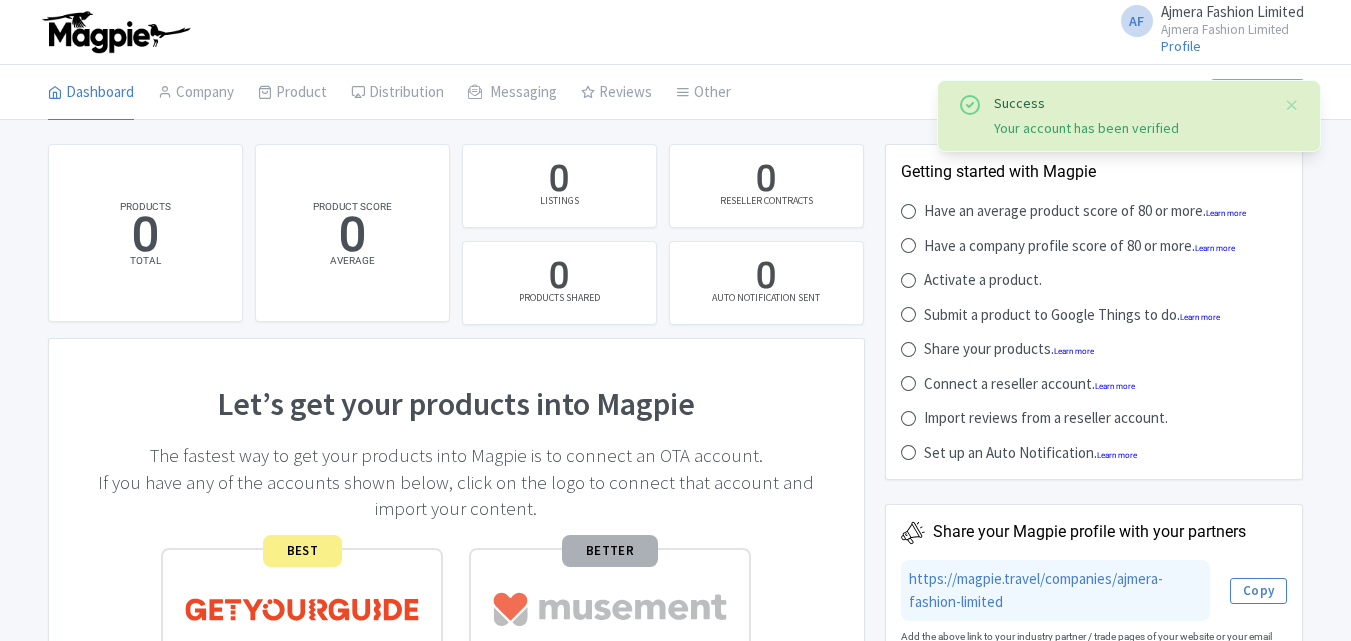 scroll, scrollTop: 0, scrollLeft: 0, axis: both 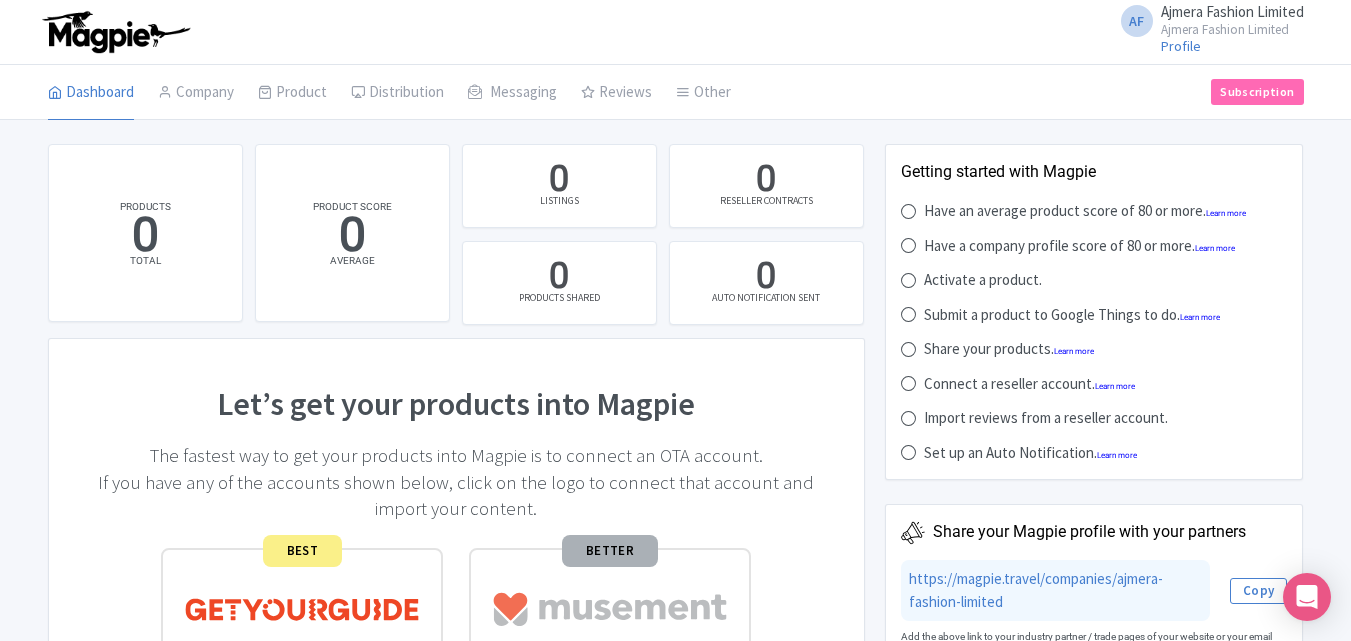 click on "Ajmera Fashion Limited" at bounding box center (1232, 11) 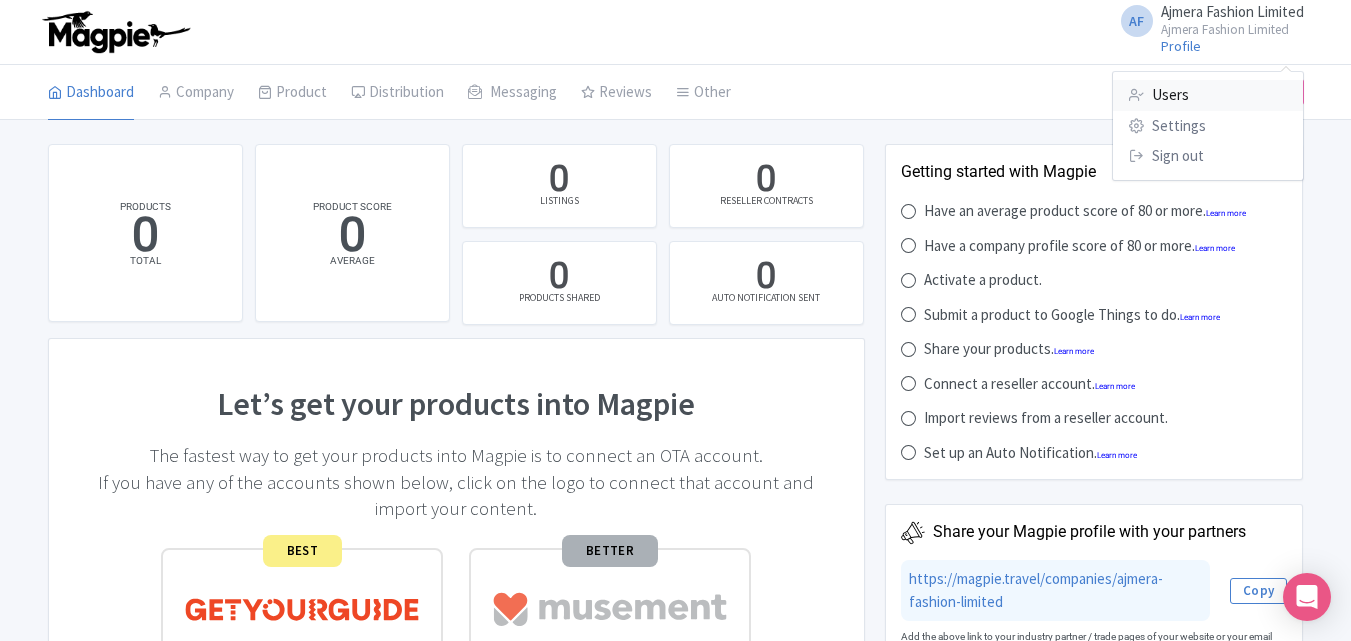 click on "Users" at bounding box center (1208, 95) 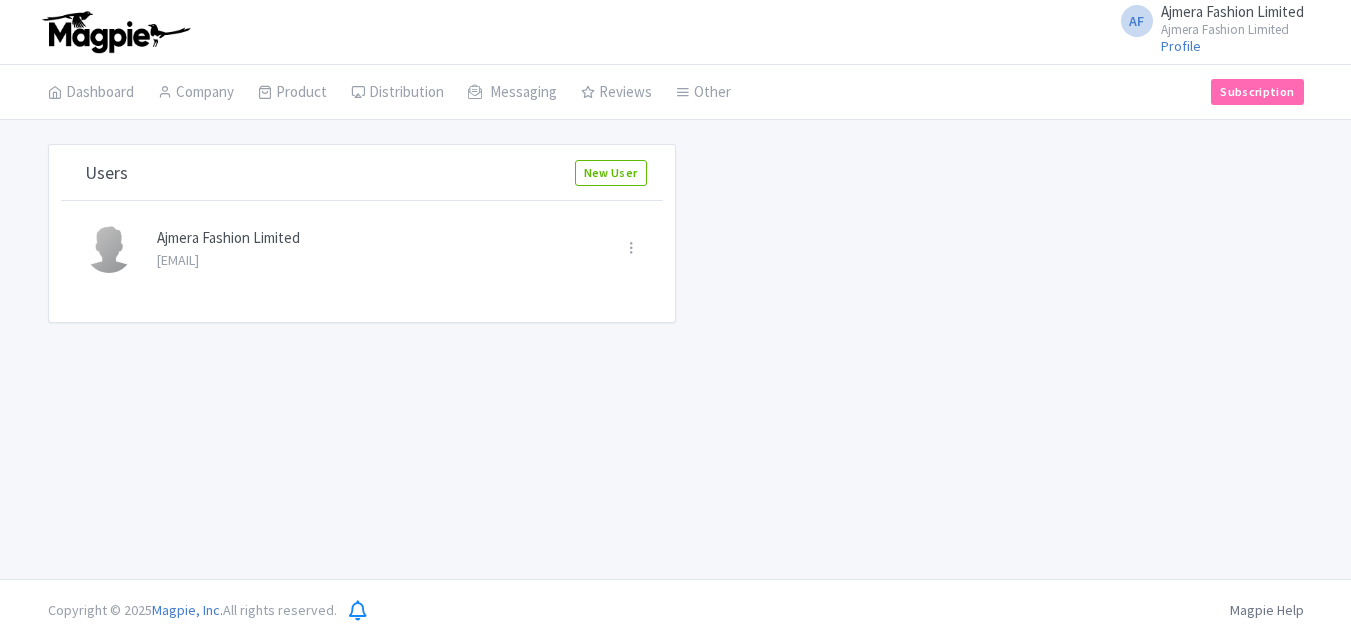 scroll, scrollTop: 0, scrollLeft: 0, axis: both 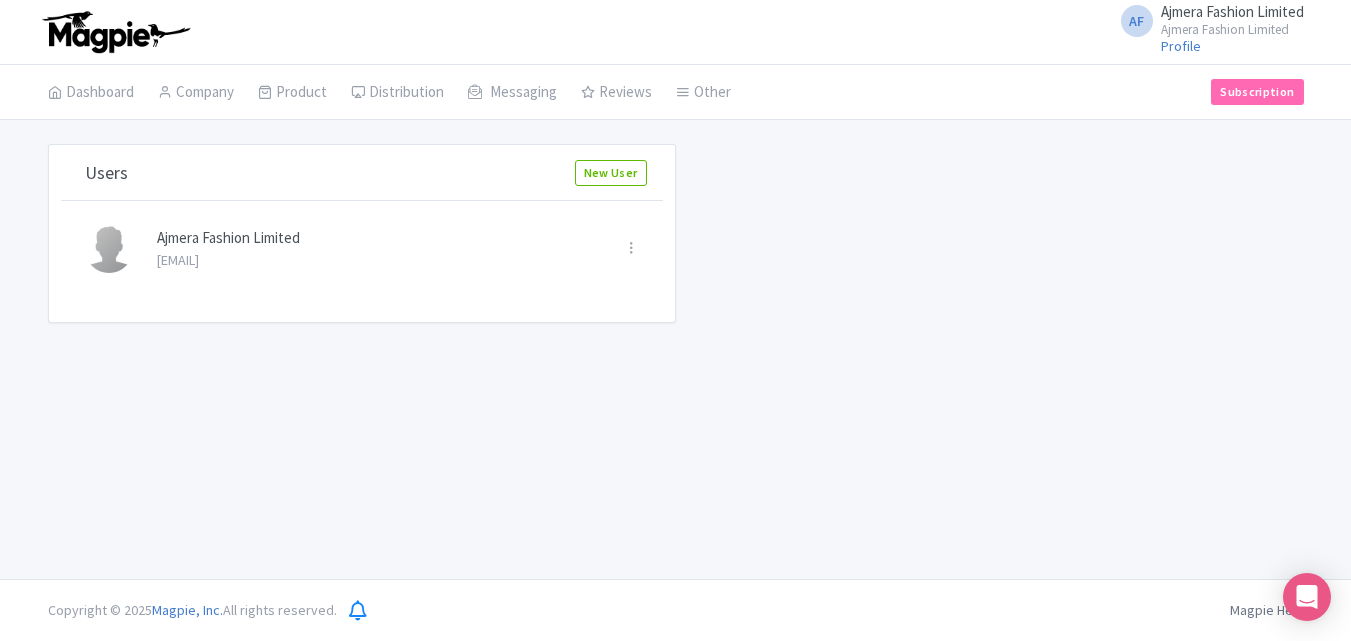 click on "Ajmera Fashion Limited" at bounding box center (1232, 11) 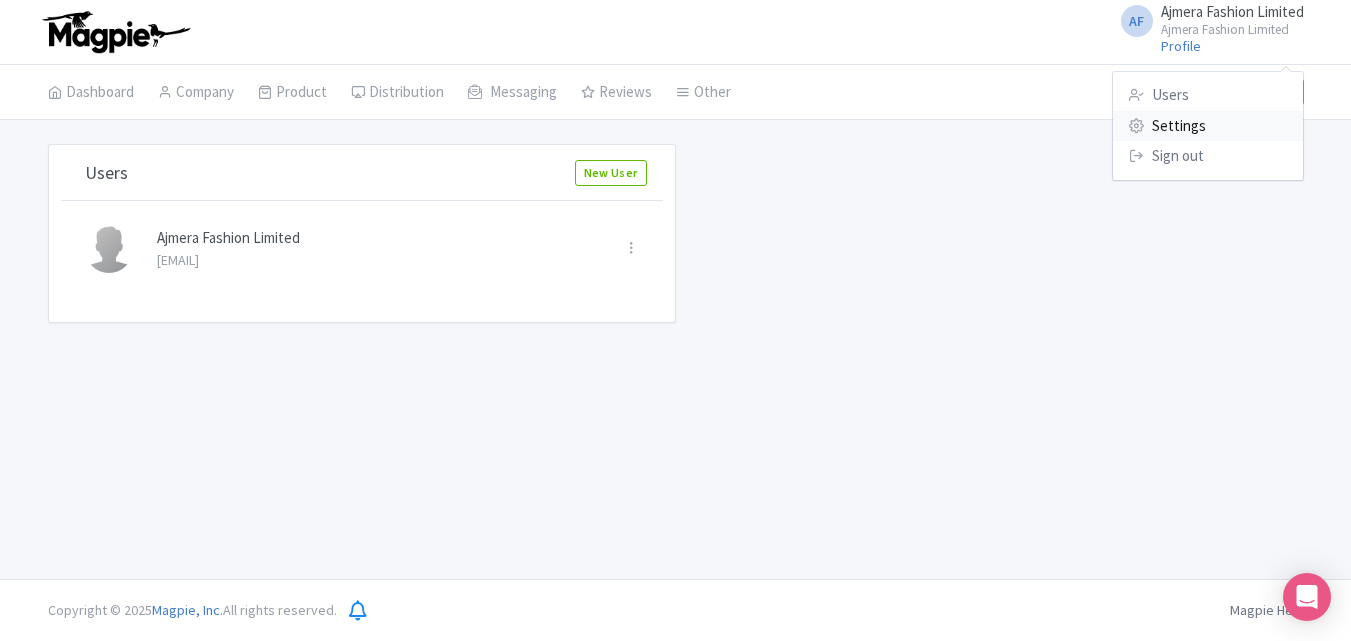 click on "Settings" at bounding box center [1208, 126] 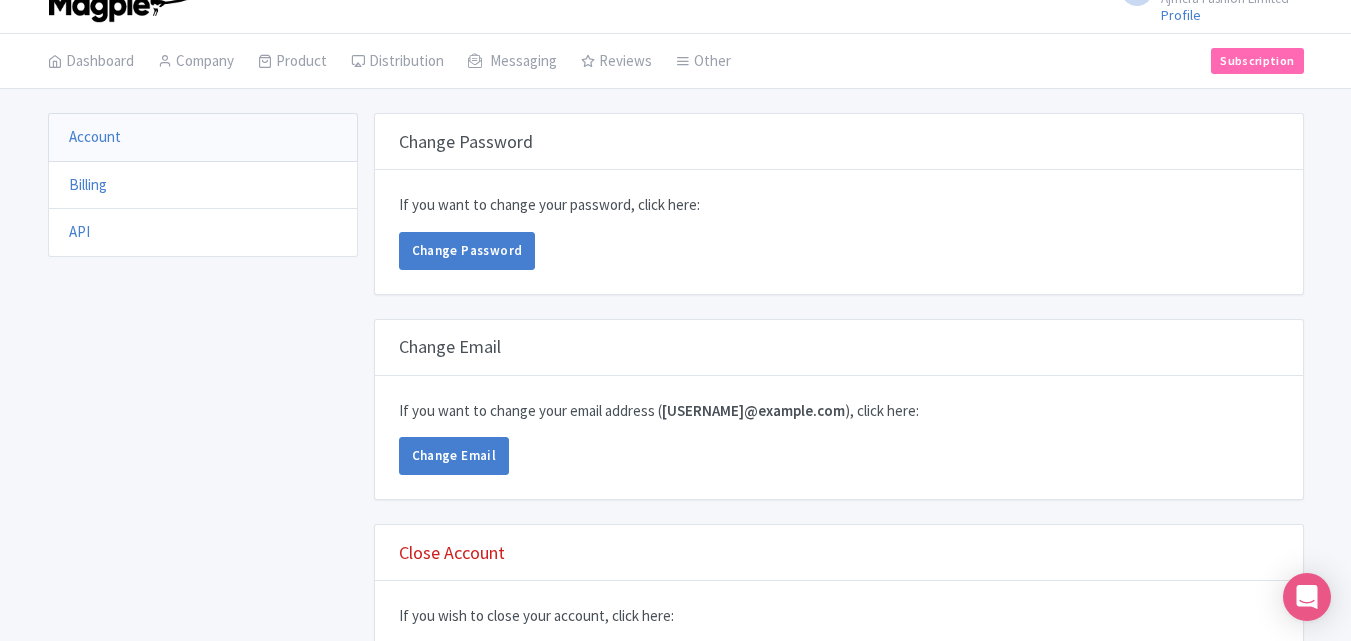 scroll, scrollTop: 0, scrollLeft: 0, axis: both 